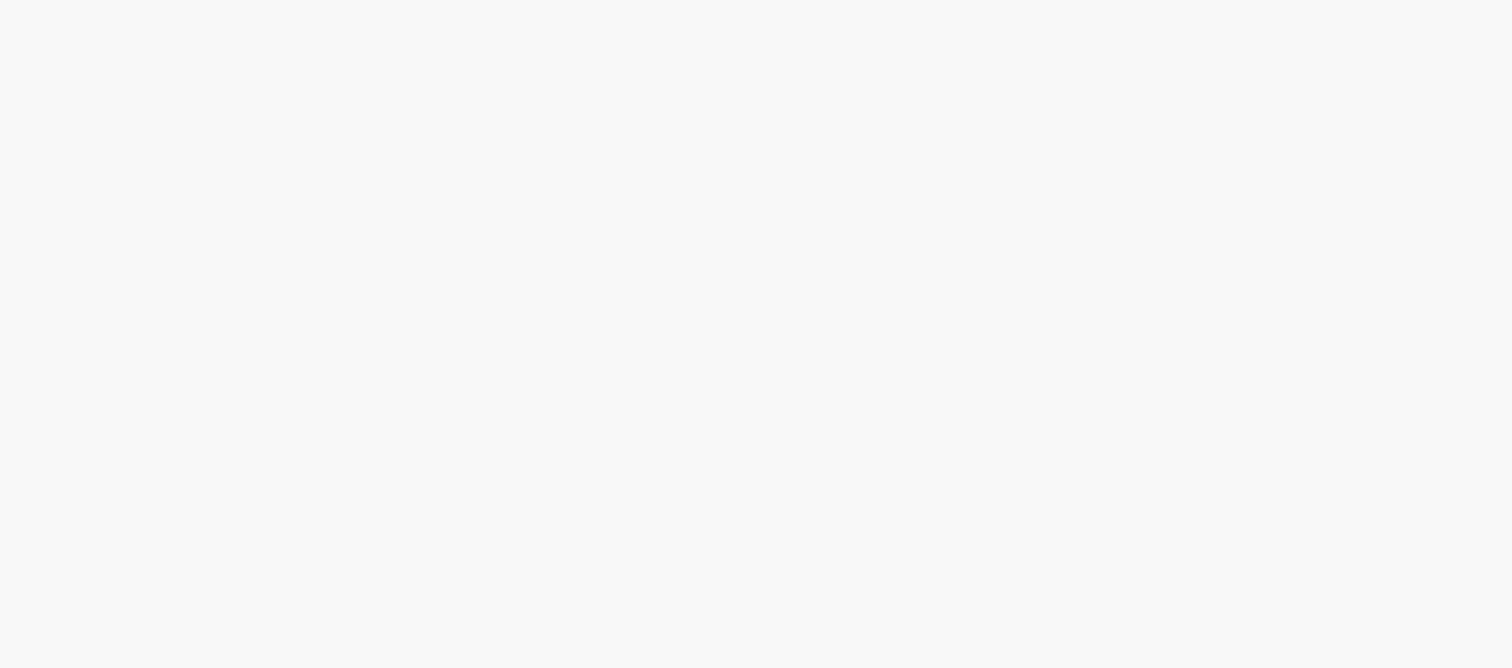 scroll, scrollTop: 0, scrollLeft: 0, axis: both 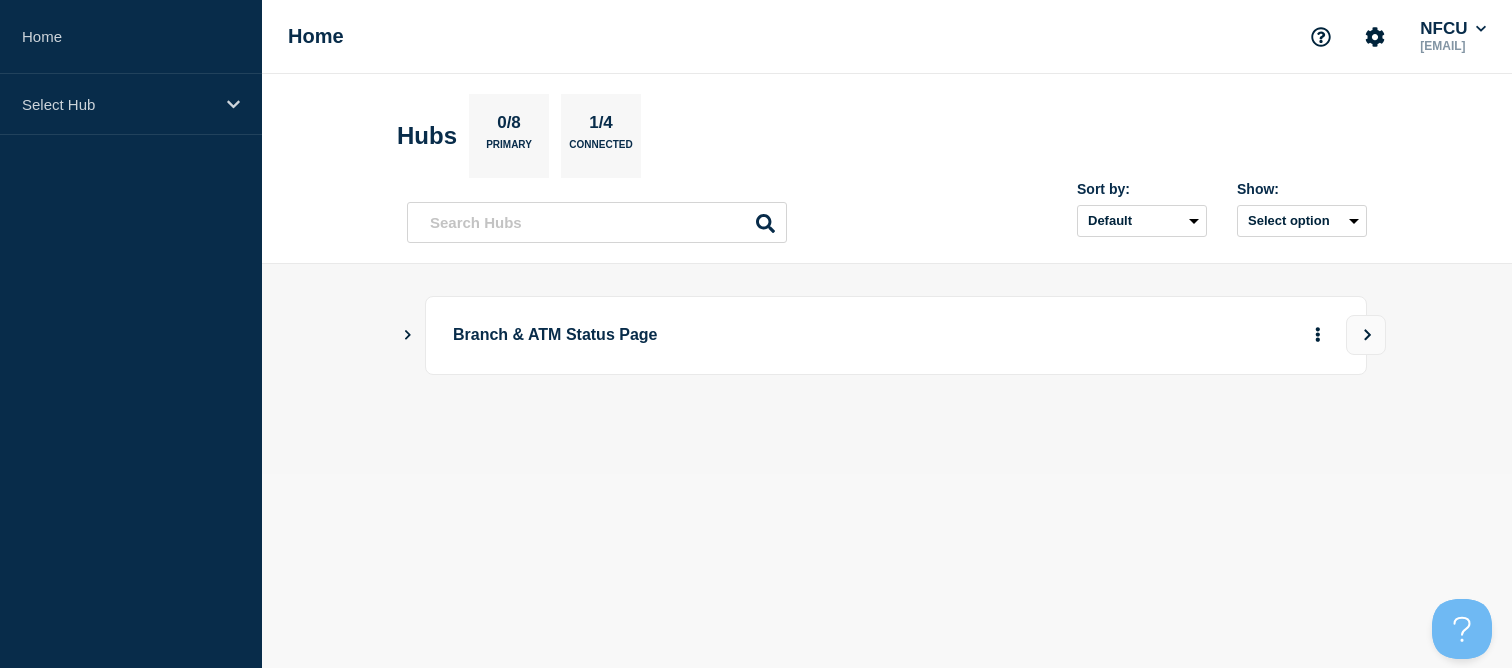 click 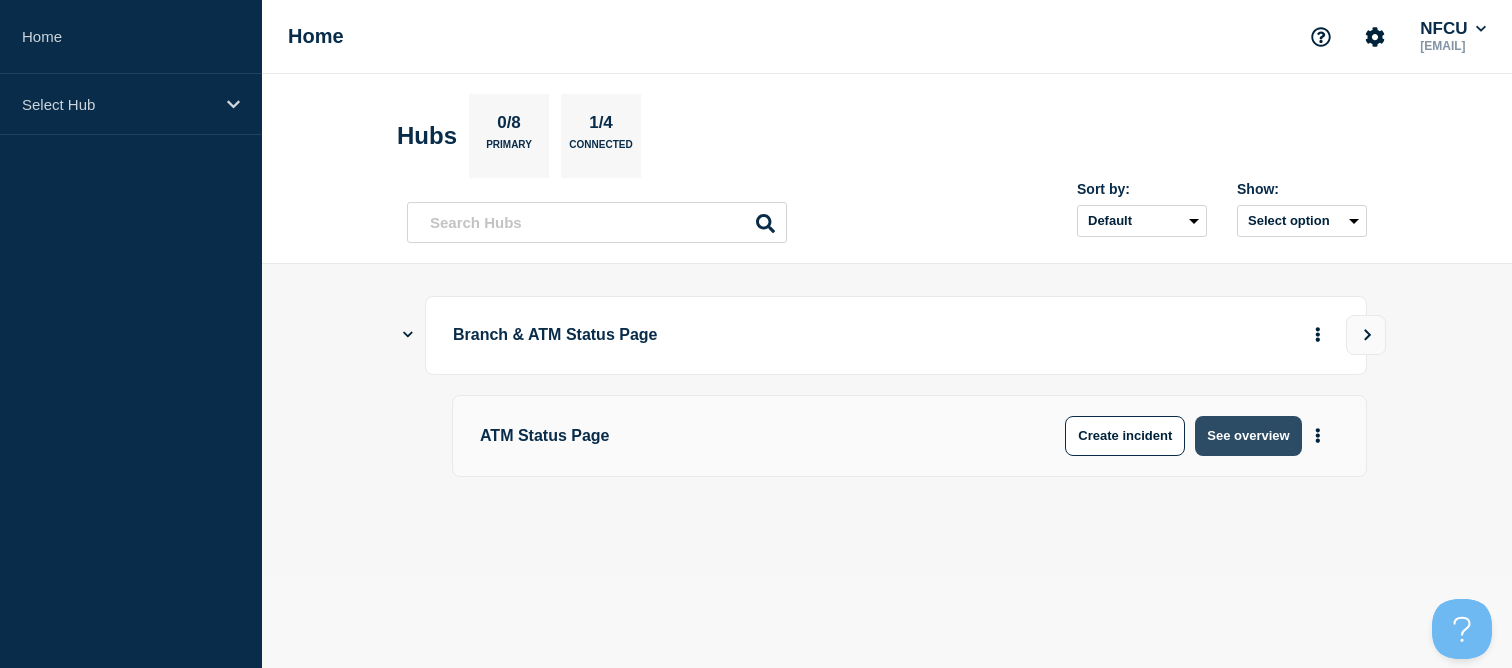 click on "See overview" at bounding box center (1248, 436) 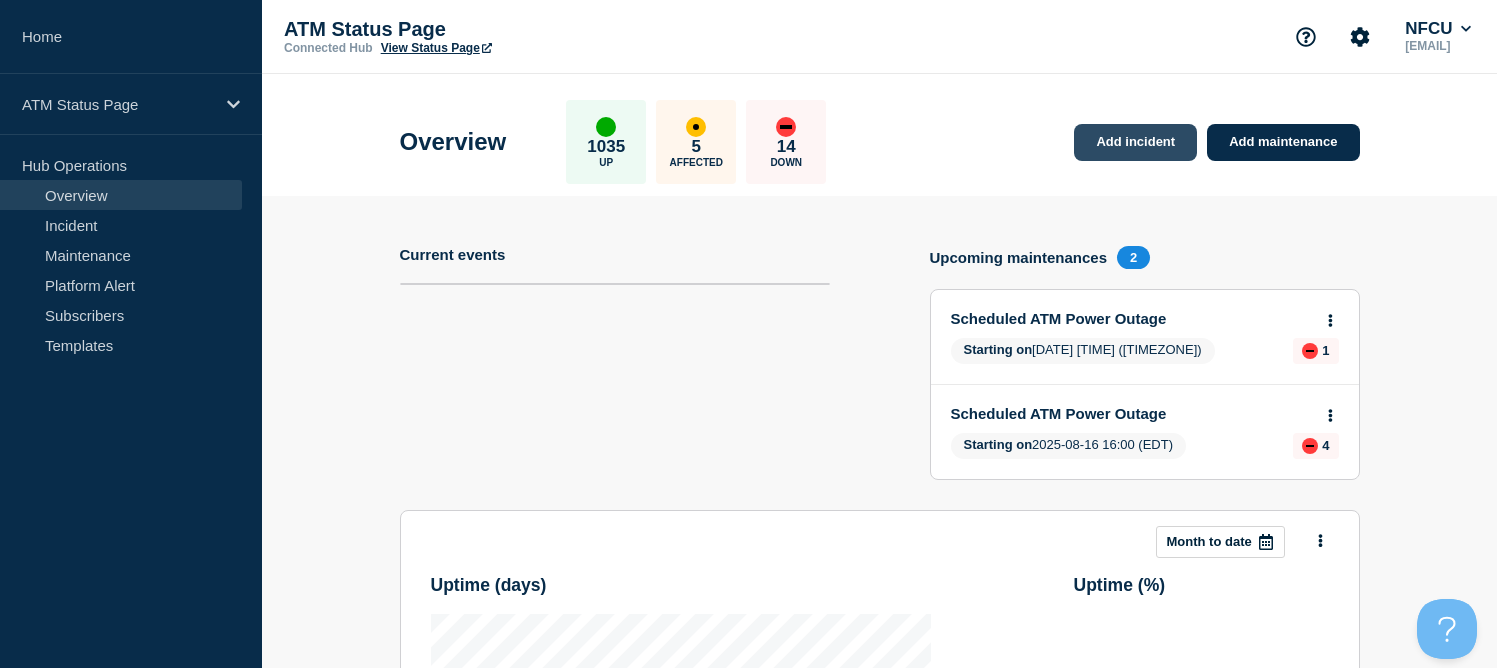 click on "Add incident" at bounding box center [1135, 142] 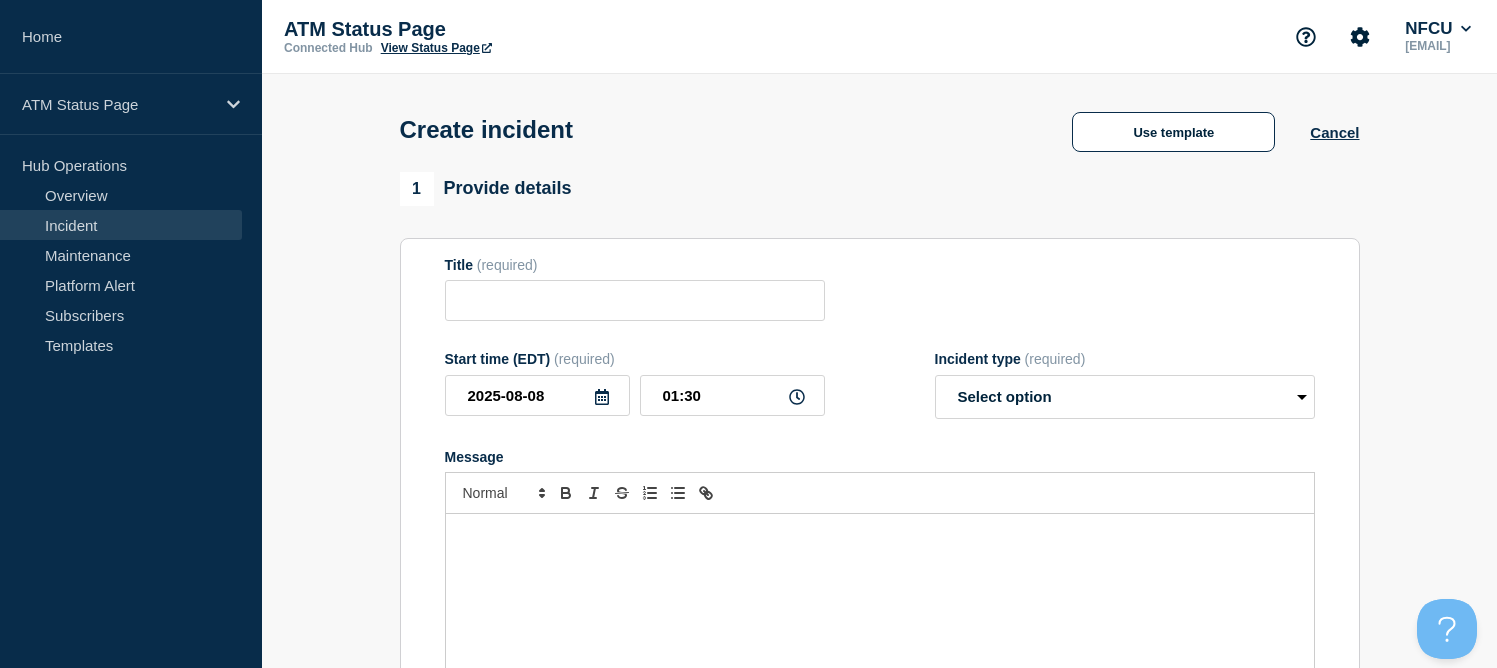 scroll, scrollTop: 100, scrollLeft: 0, axis: vertical 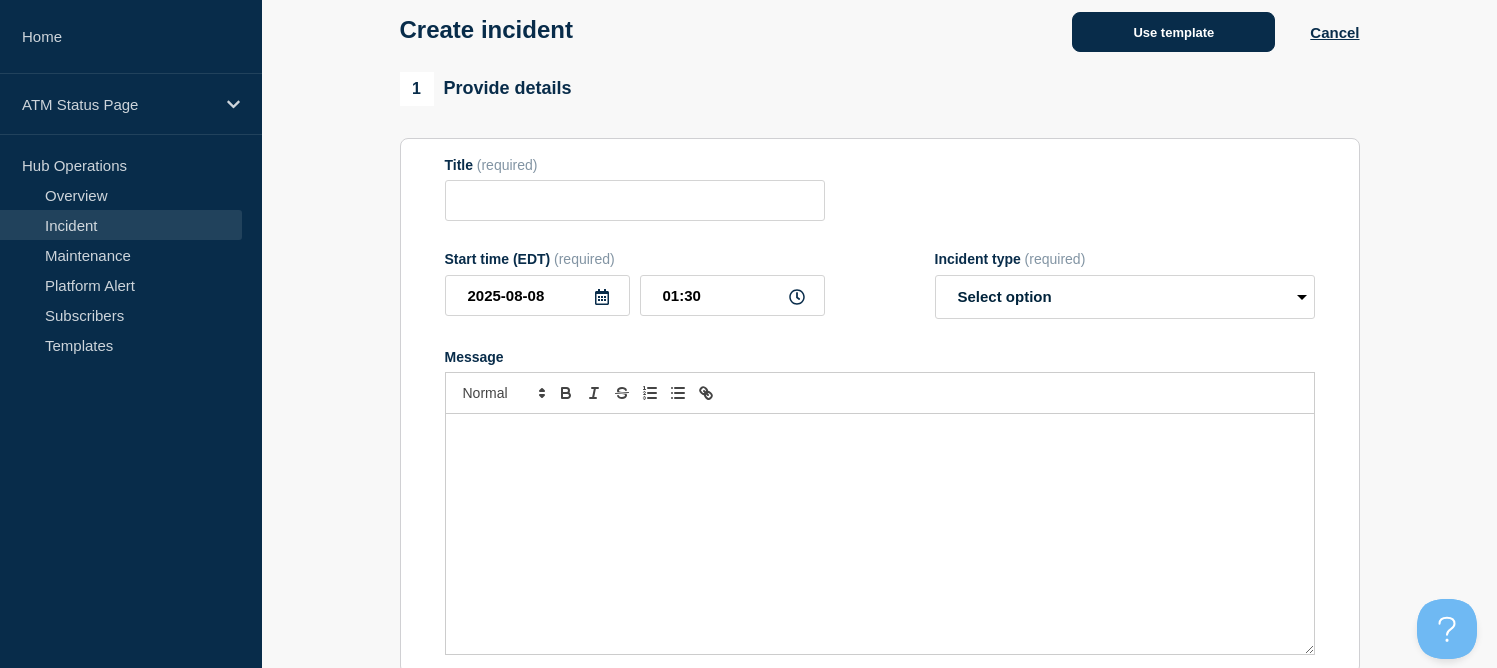click on "Use template" at bounding box center [1173, 32] 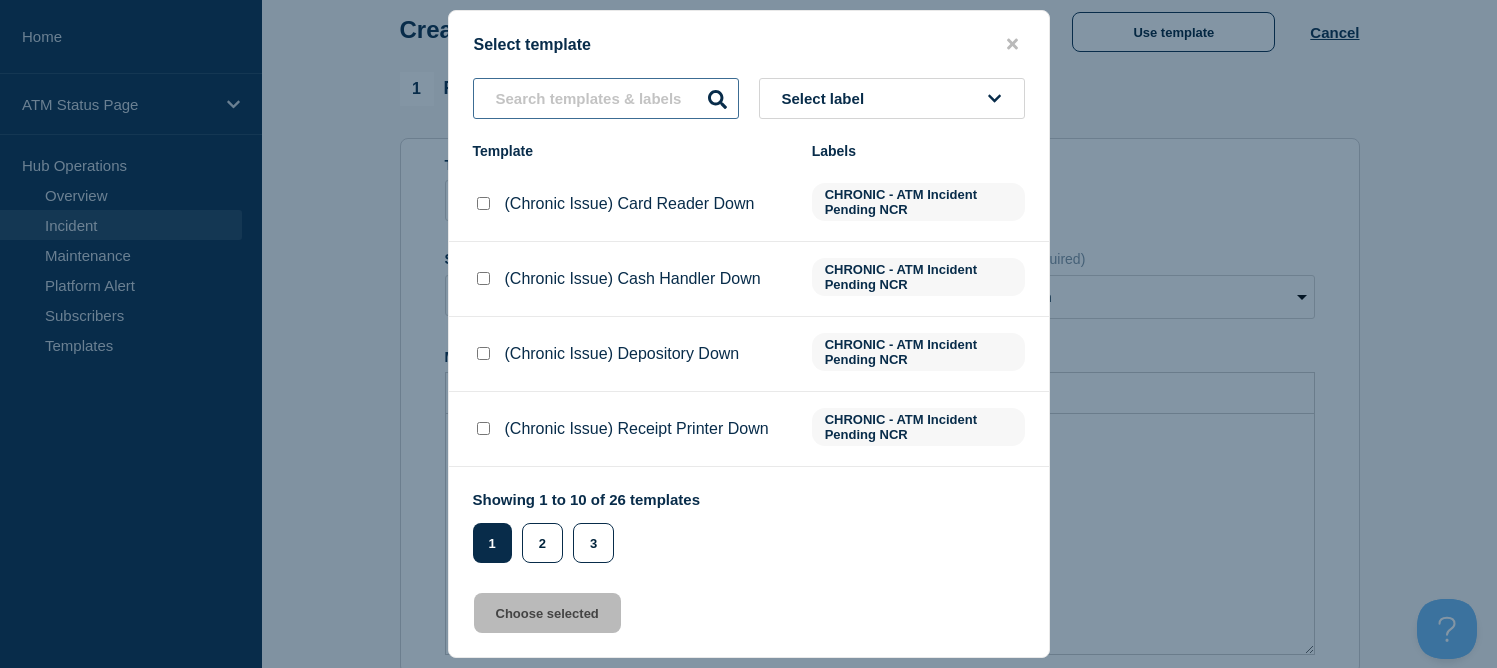 click at bounding box center [606, 98] 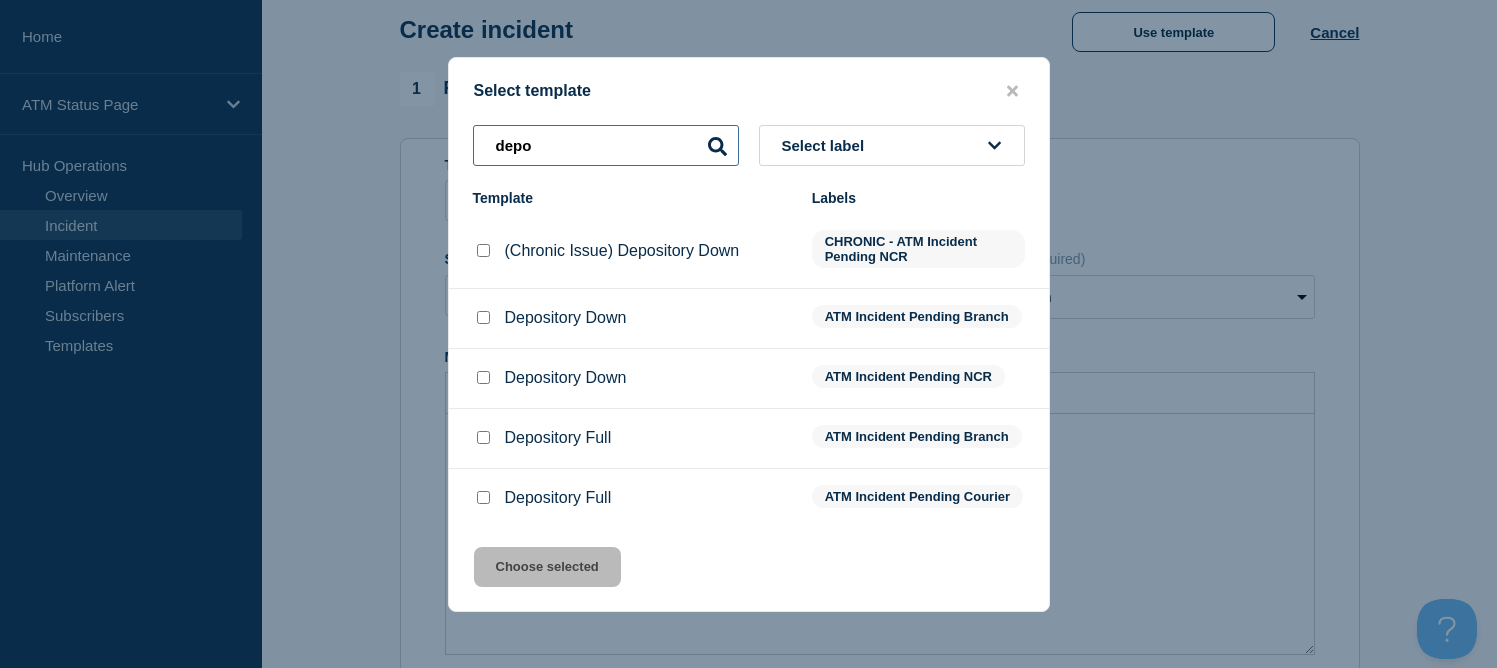 type on "depo" 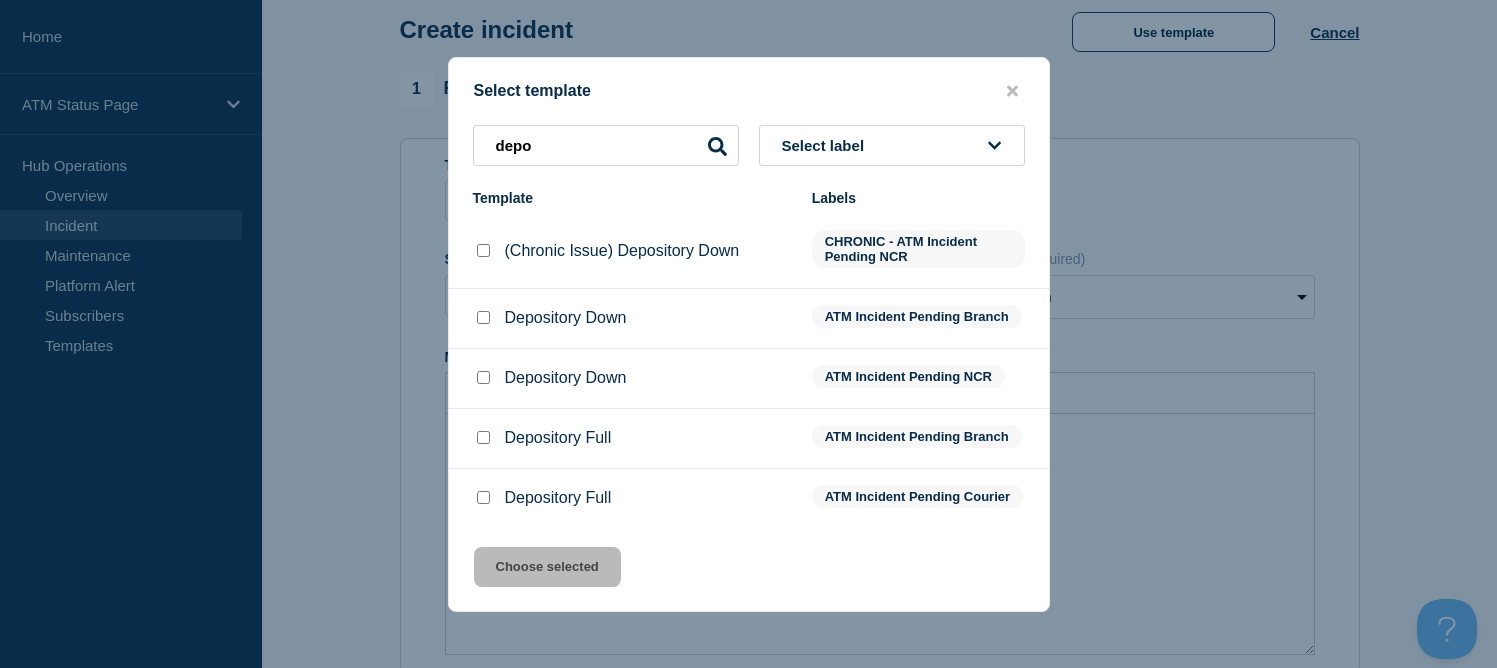 click at bounding box center [483, 317] 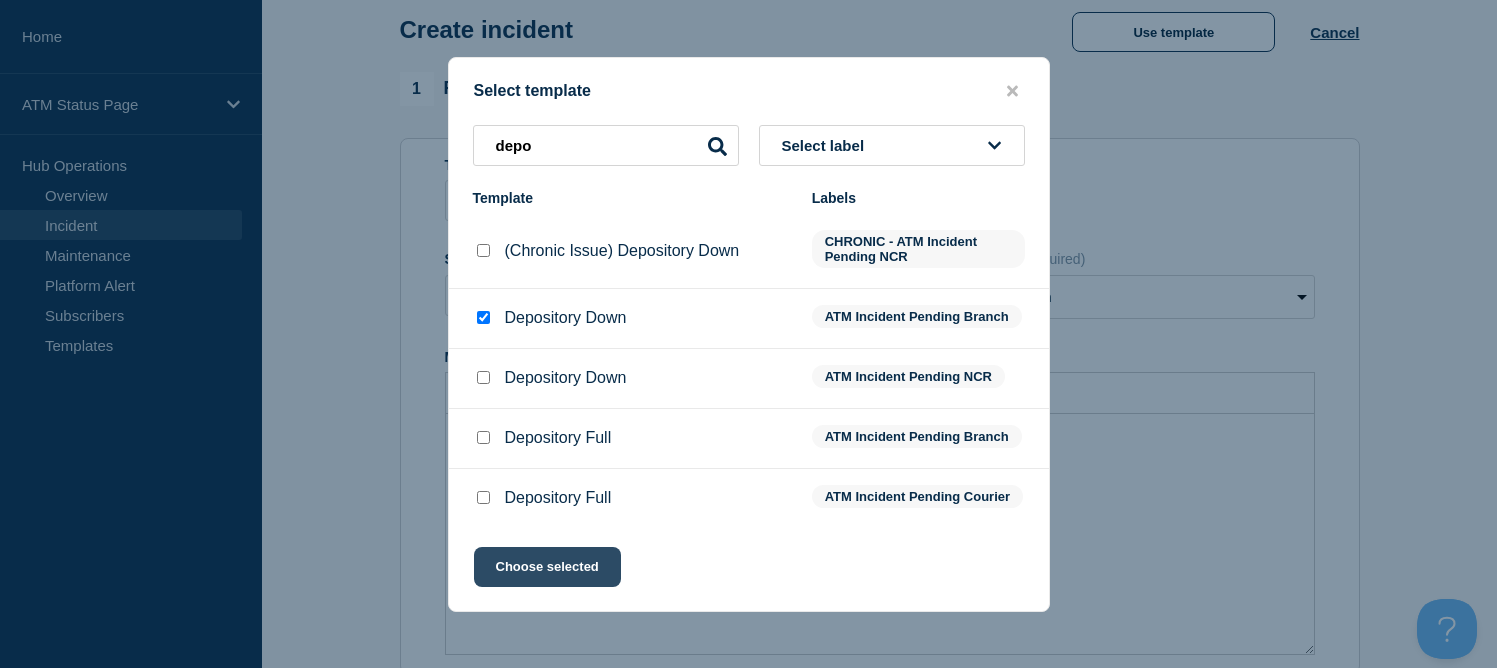 click on "Choose selected" 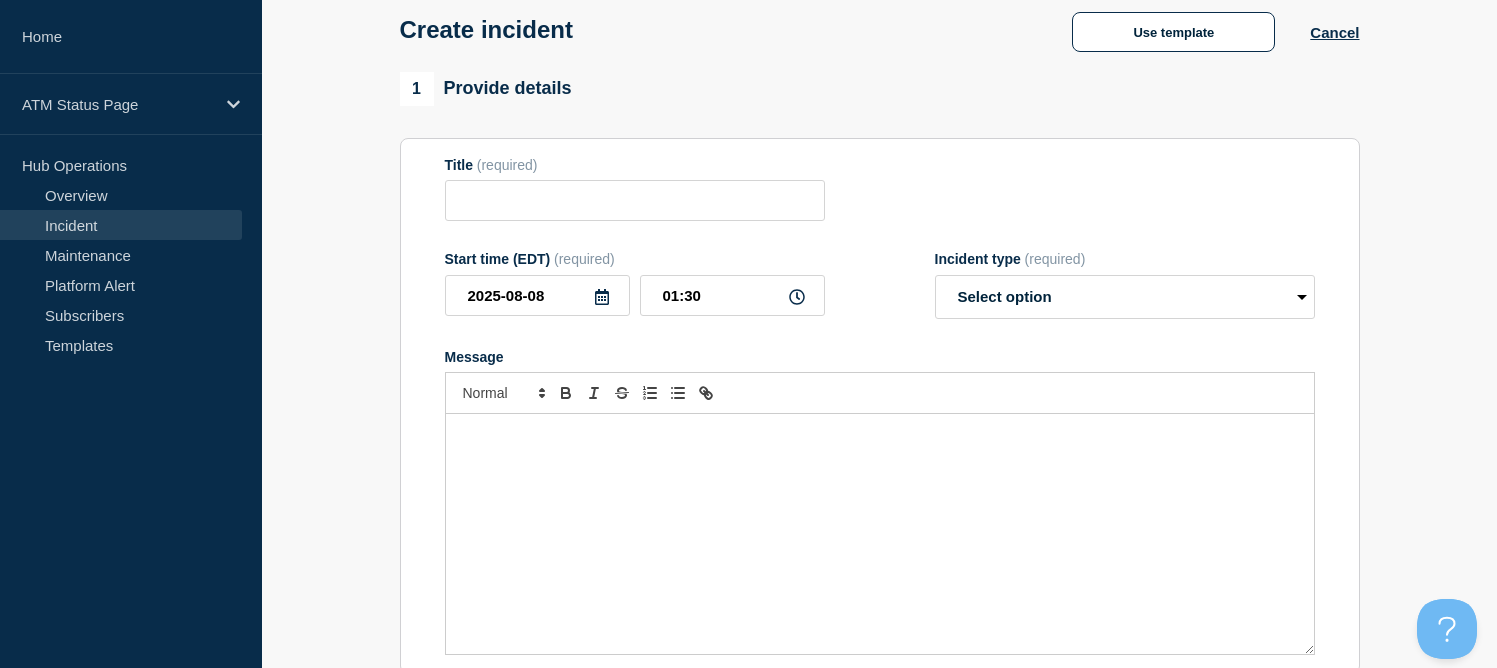 type on "Depository Down" 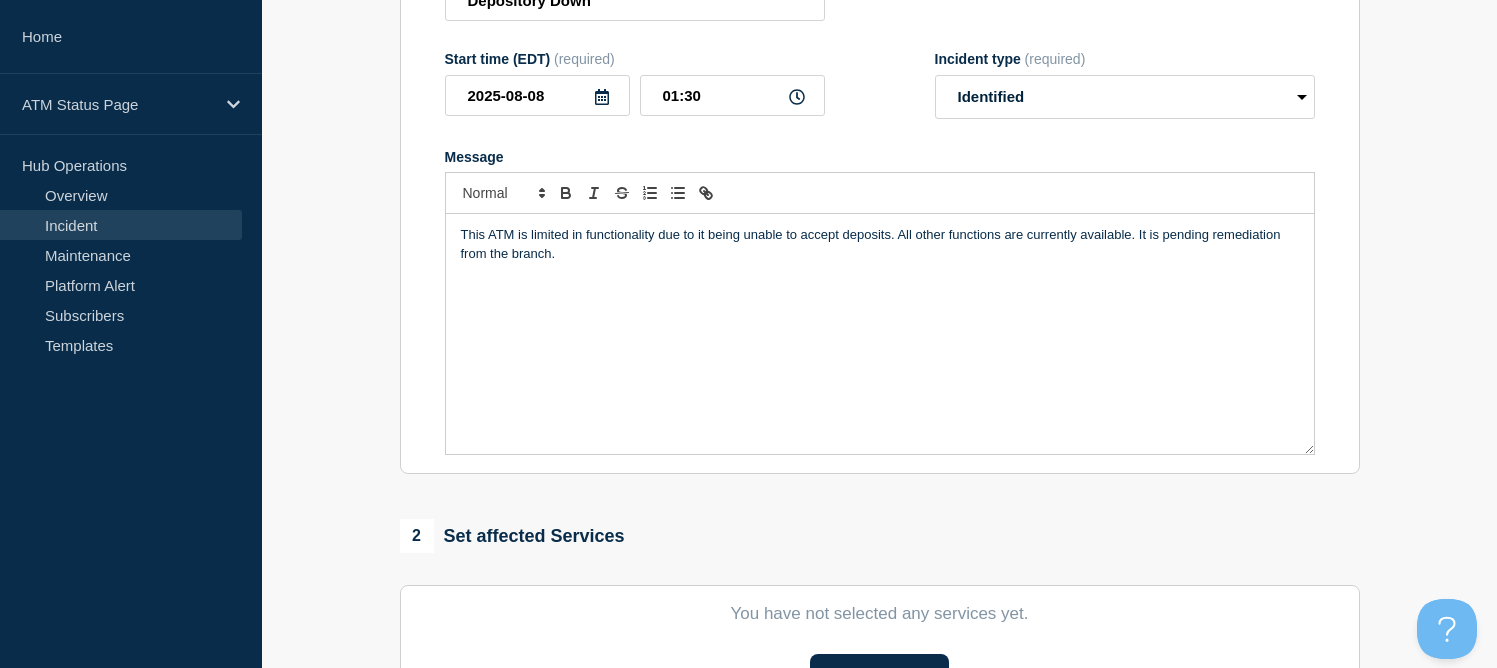 scroll, scrollTop: 600, scrollLeft: 0, axis: vertical 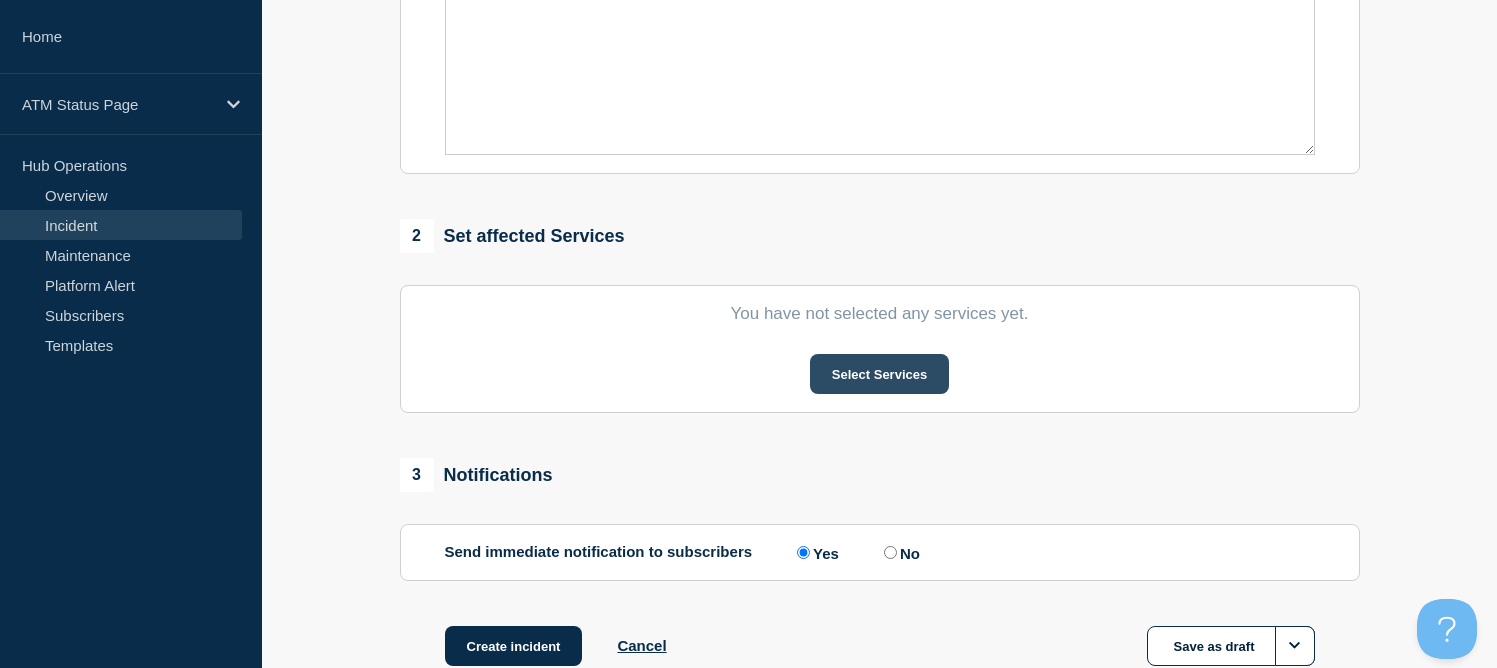 click on "Select Services" at bounding box center (879, 374) 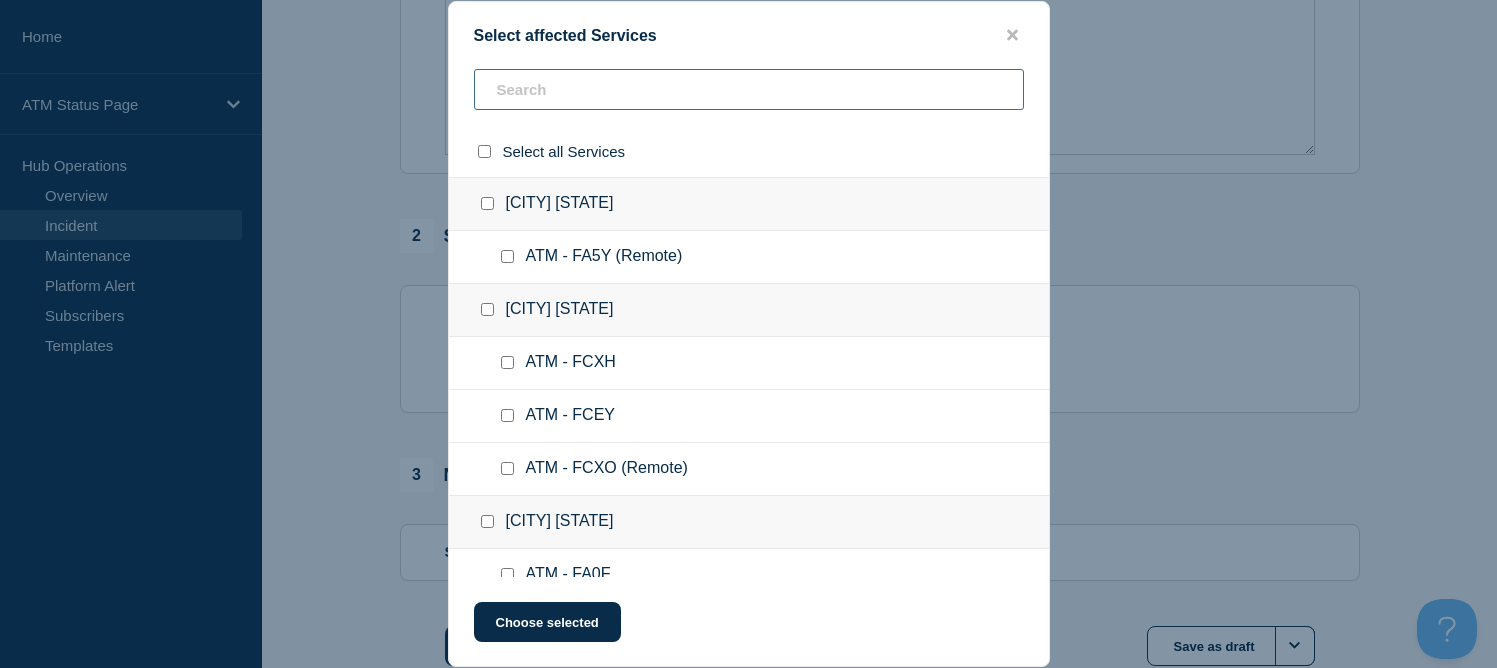 click at bounding box center [749, 89] 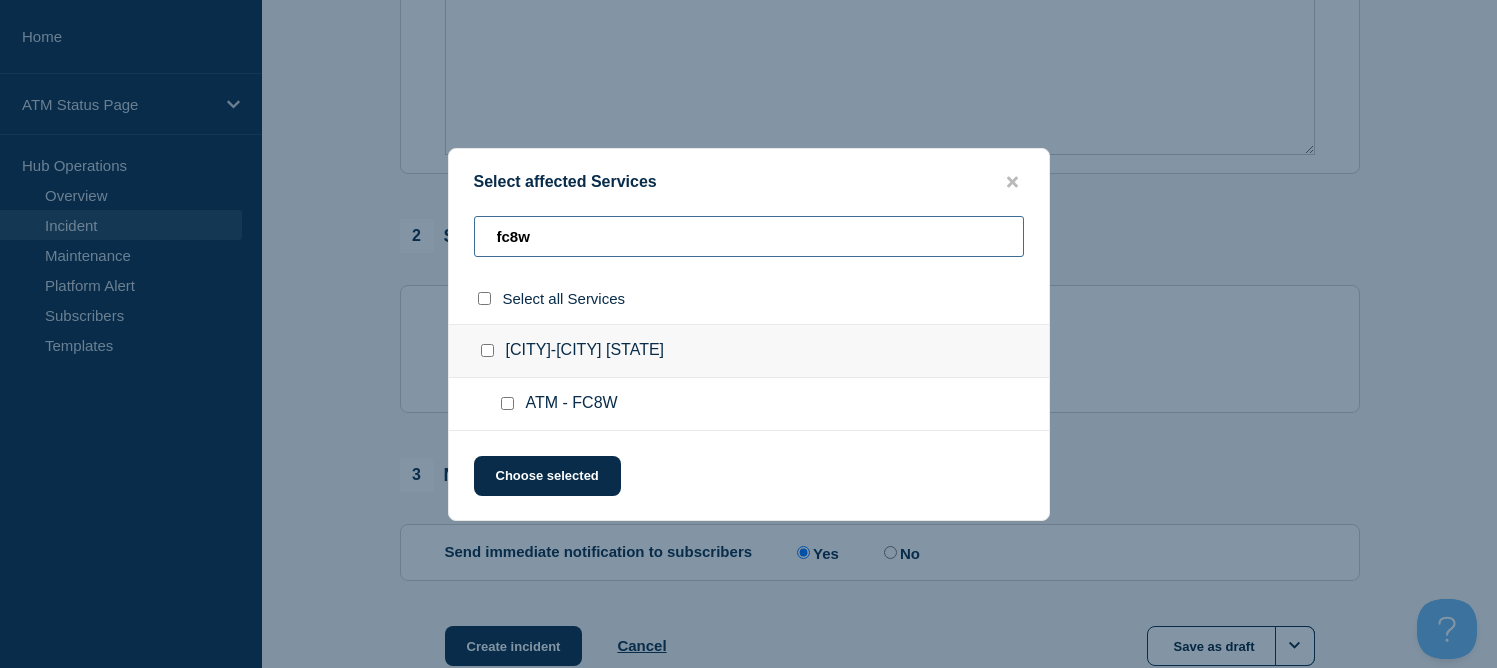 type on "fc8w" 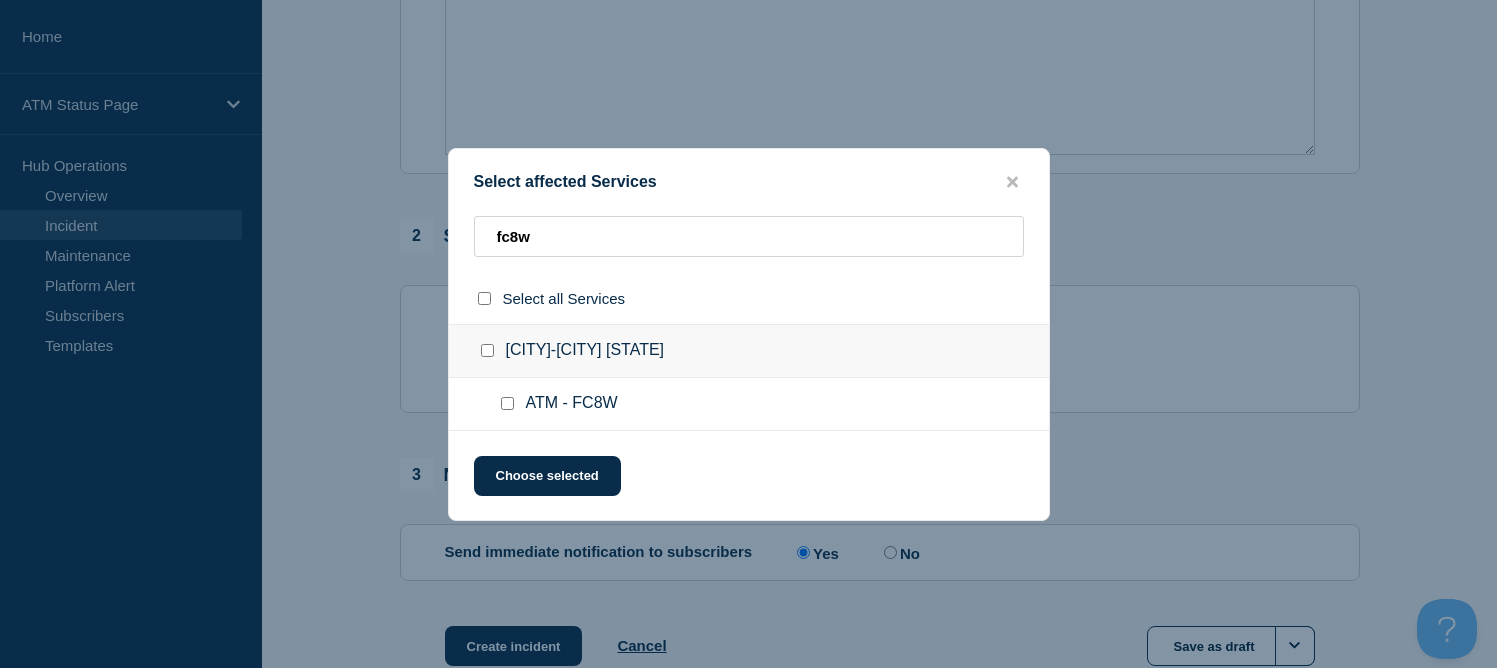 click at bounding box center [487, 350] 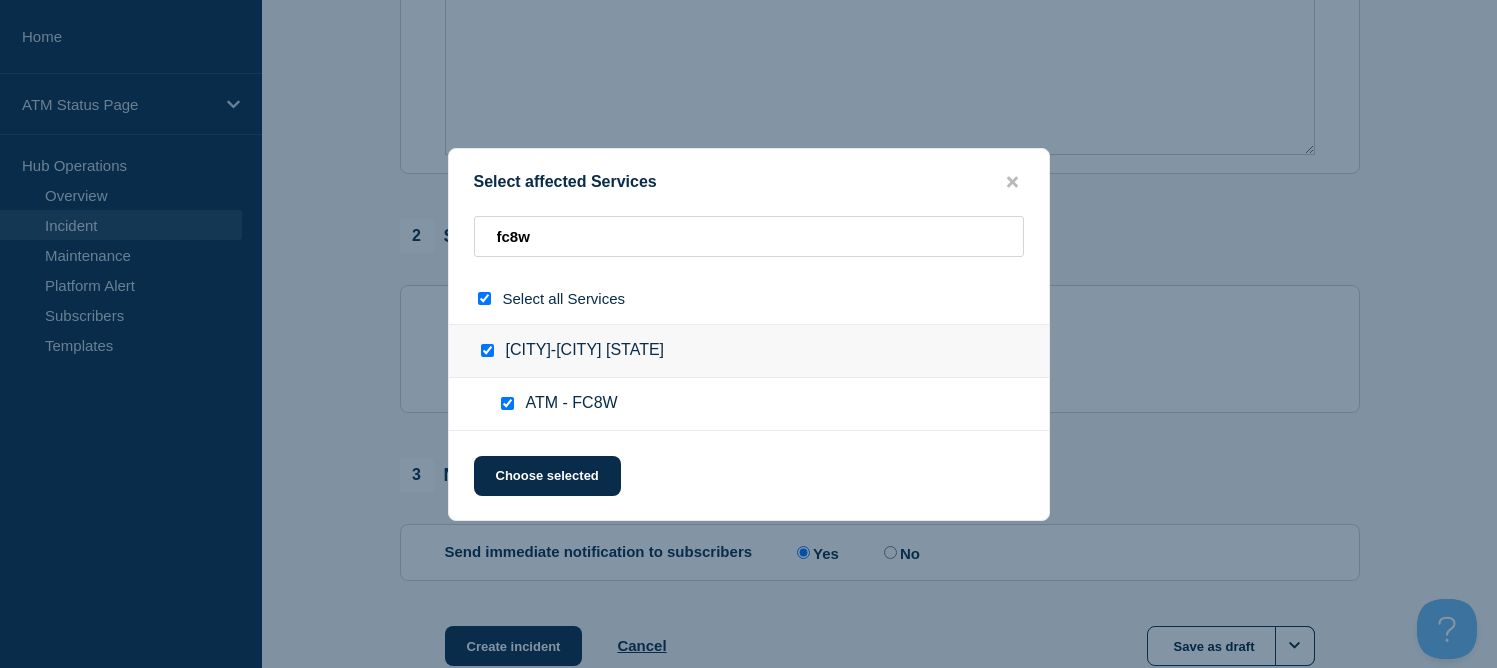 checkbox on "true" 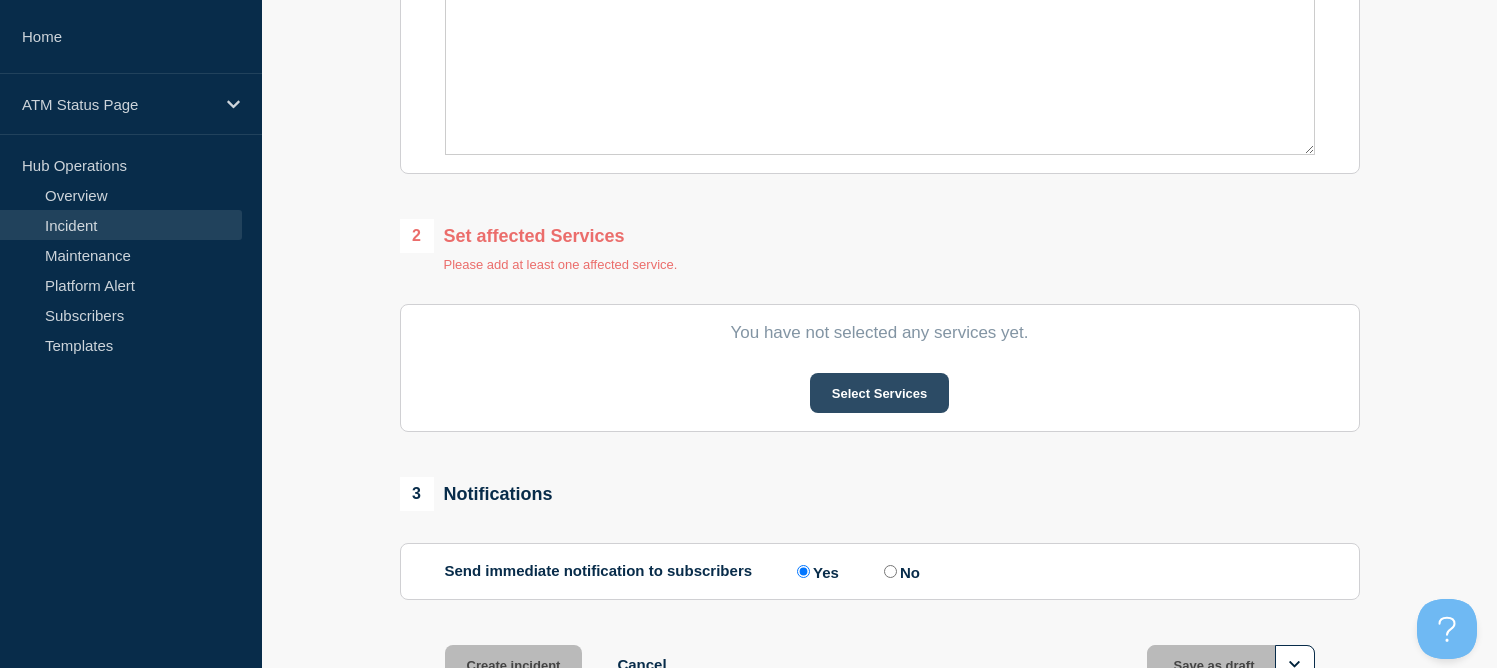 click on "Select Services" at bounding box center [879, 393] 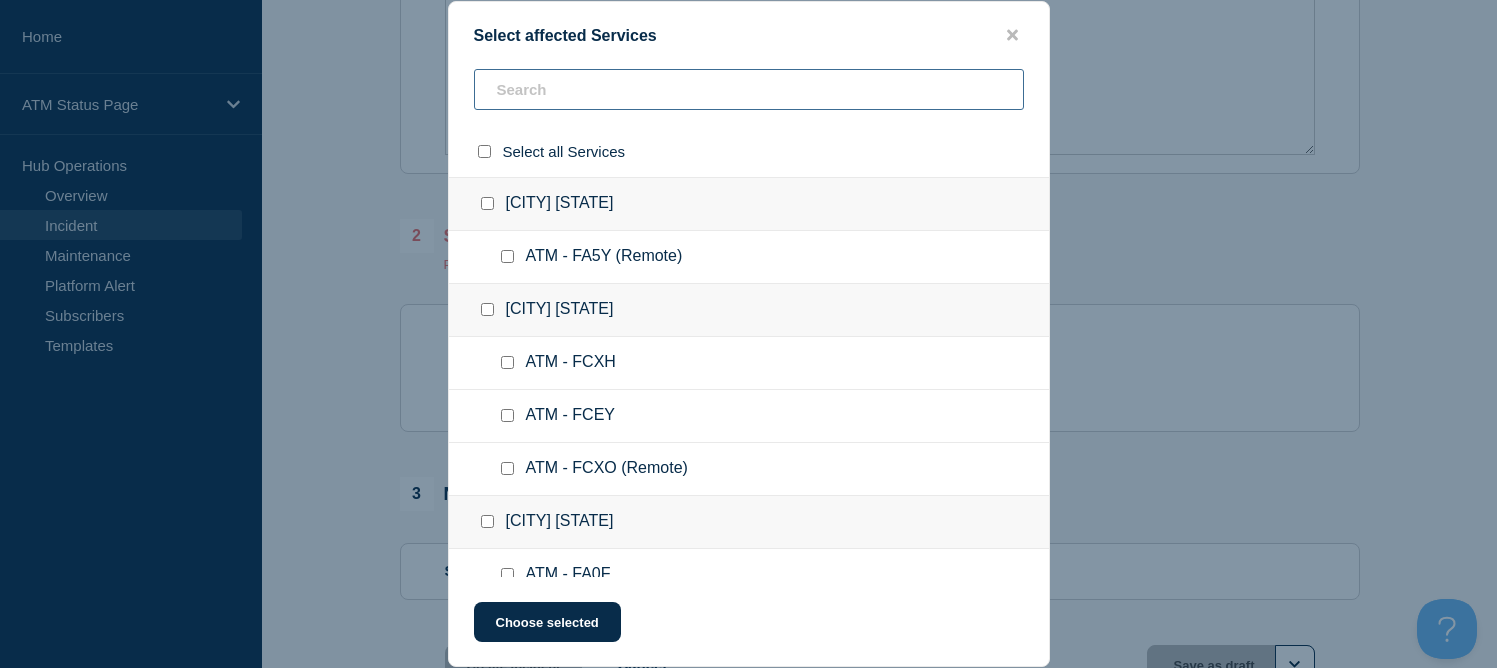 click at bounding box center (749, 89) 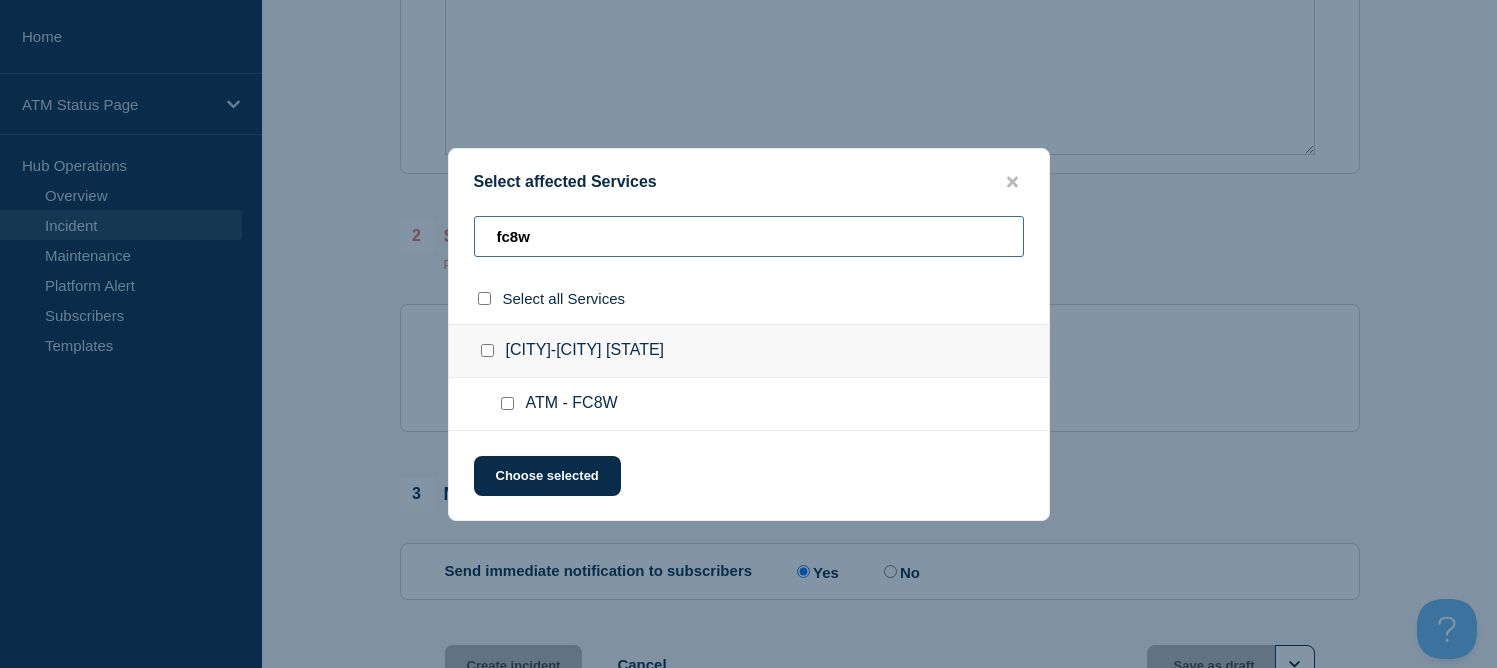type on "fc8w" 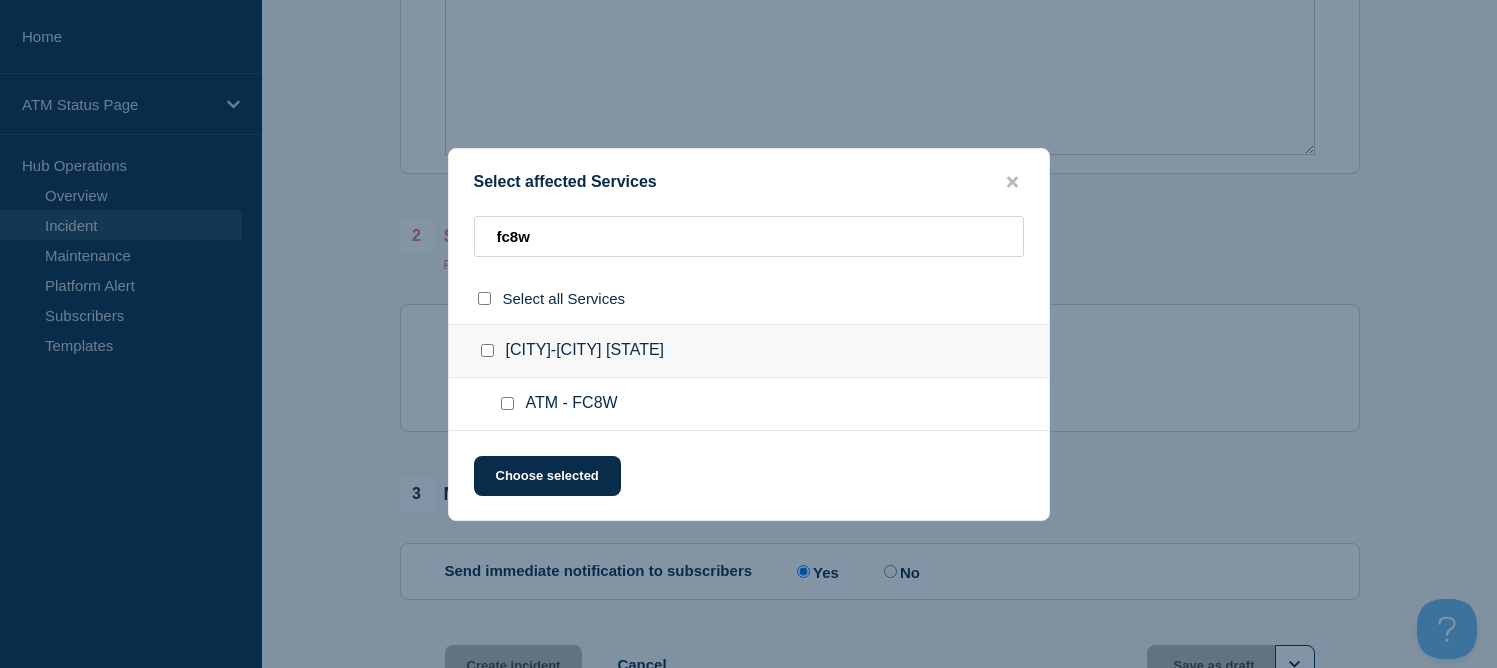 click at bounding box center [487, 350] 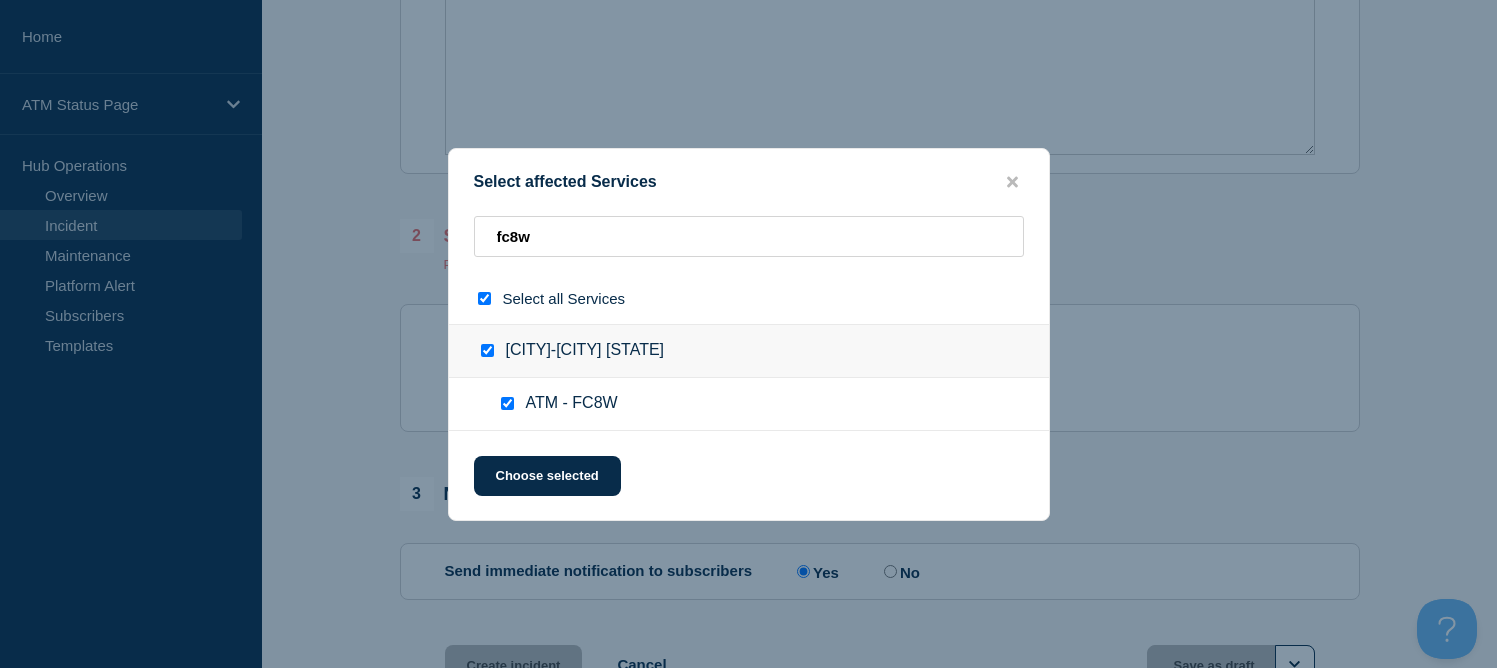 checkbox on "true" 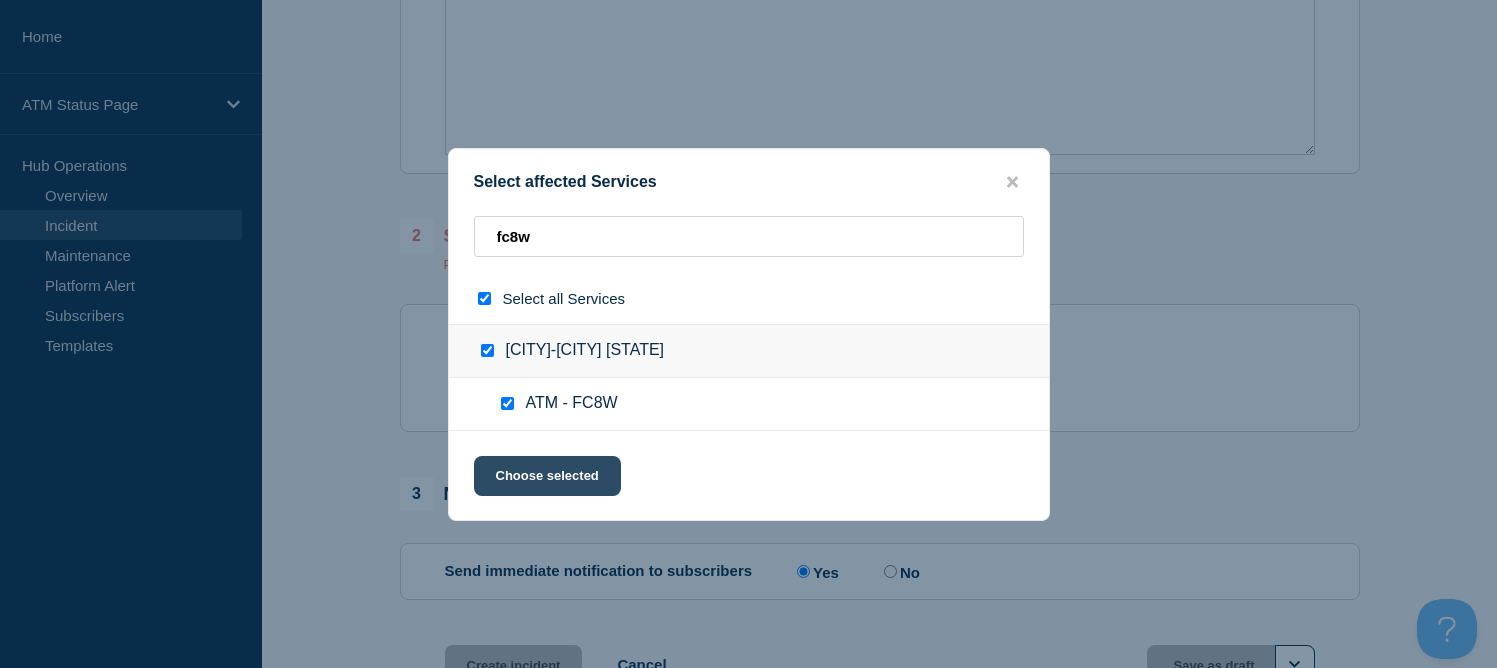 click on "Choose selected" 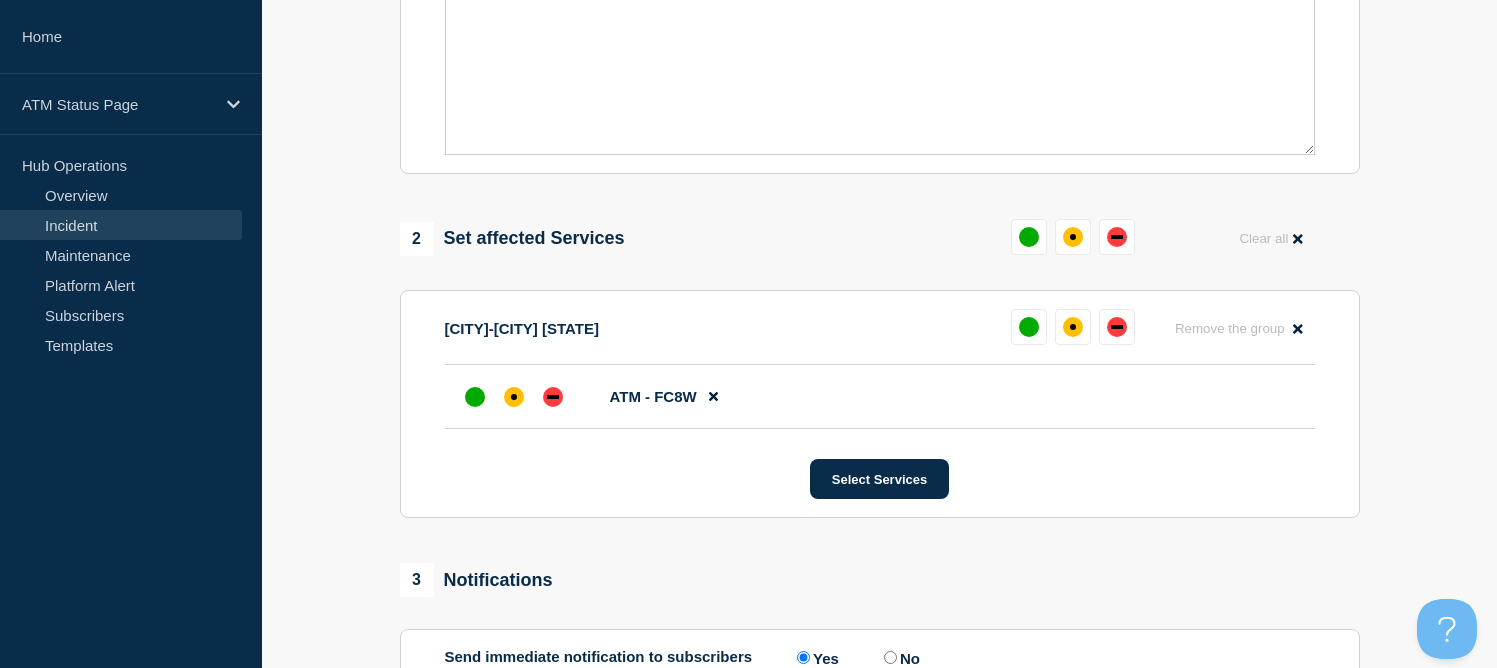 click on "Select Services" 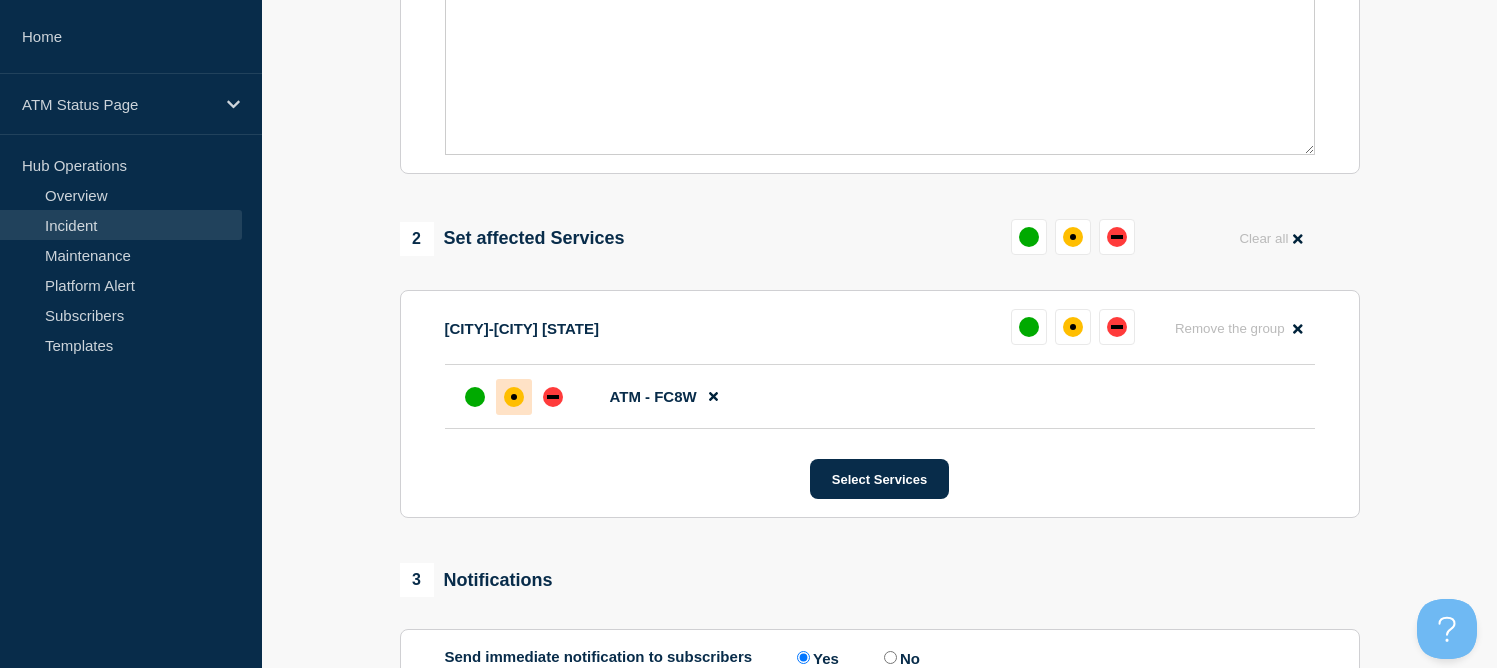 click at bounding box center (514, 397) 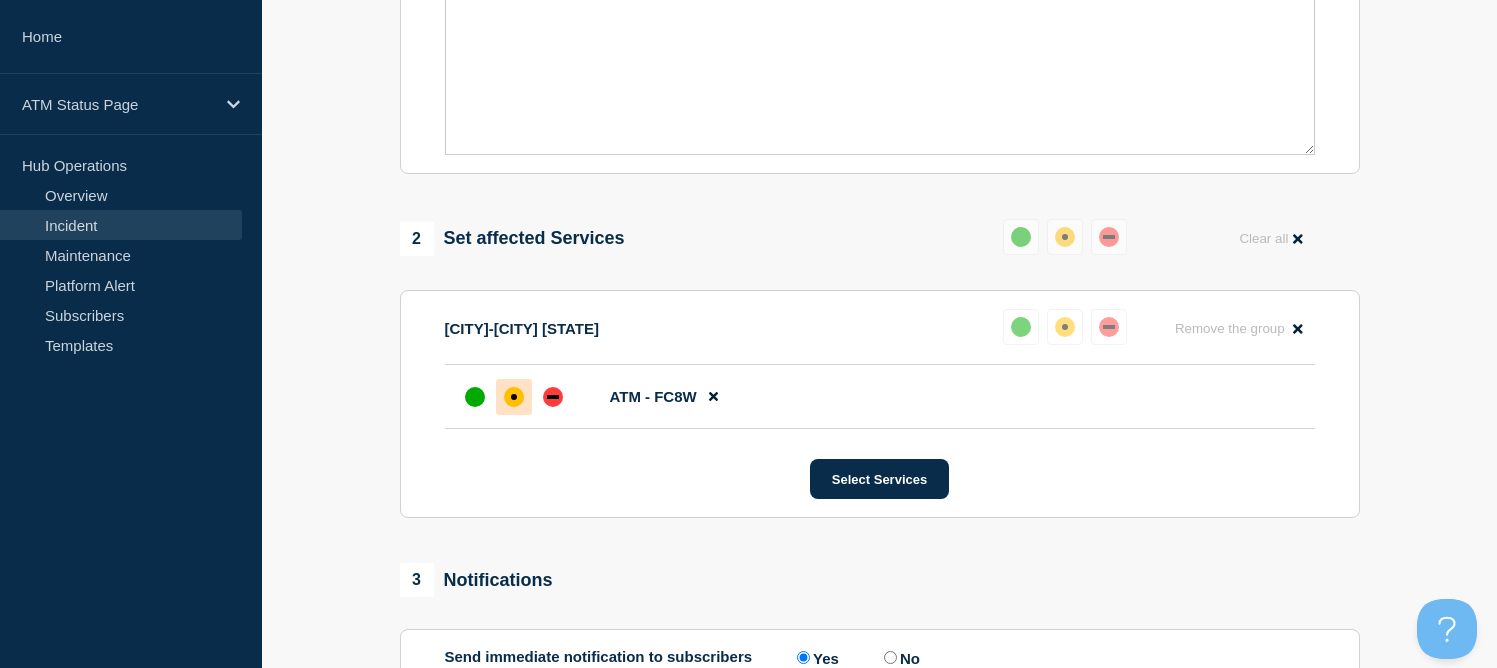 scroll, scrollTop: 838, scrollLeft: 0, axis: vertical 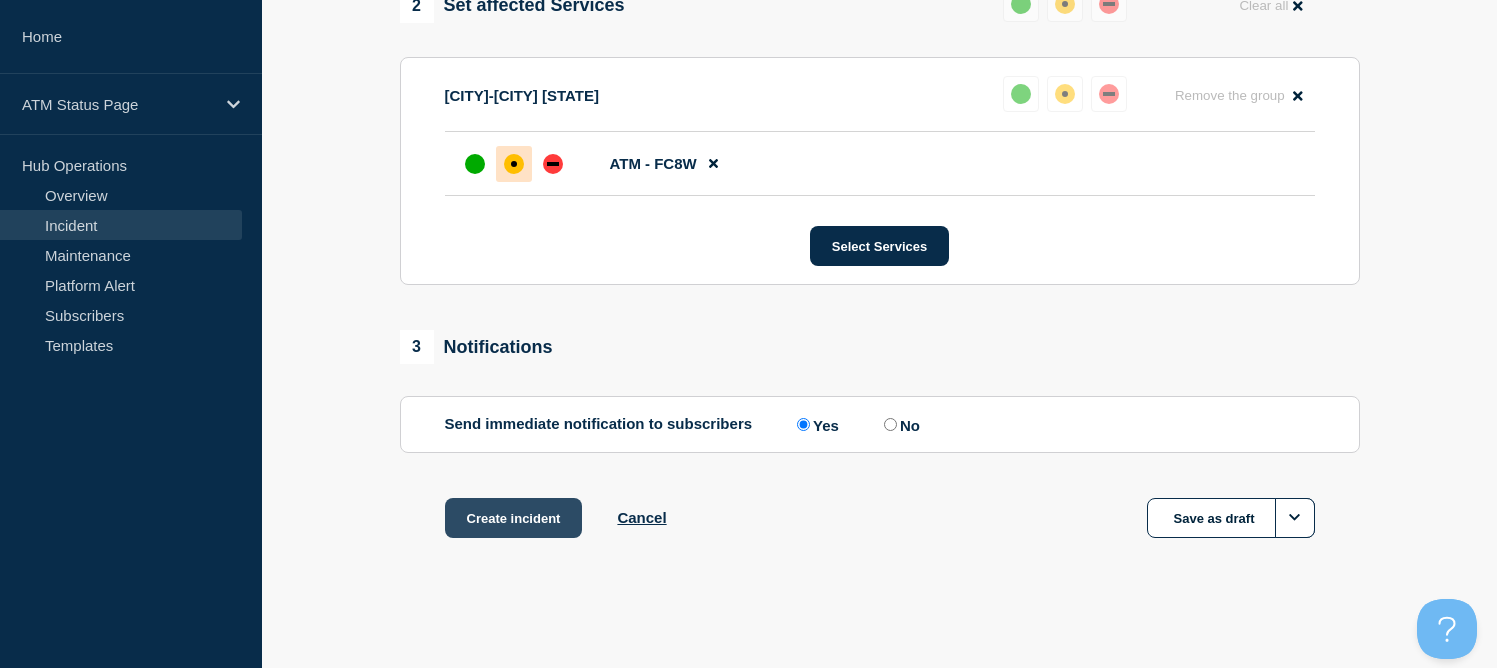 click on "Create incident" at bounding box center (514, 518) 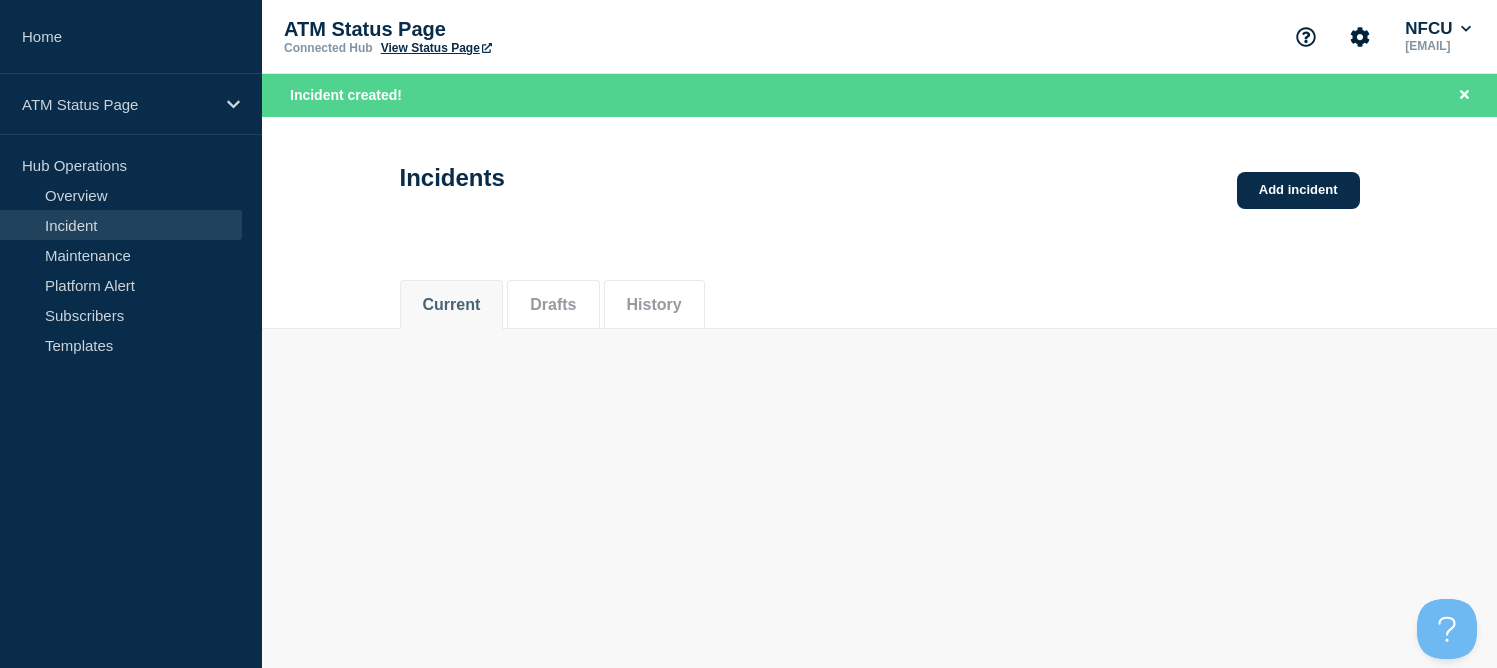 scroll, scrollTop: 0, scrollLeft: 0, axis: both 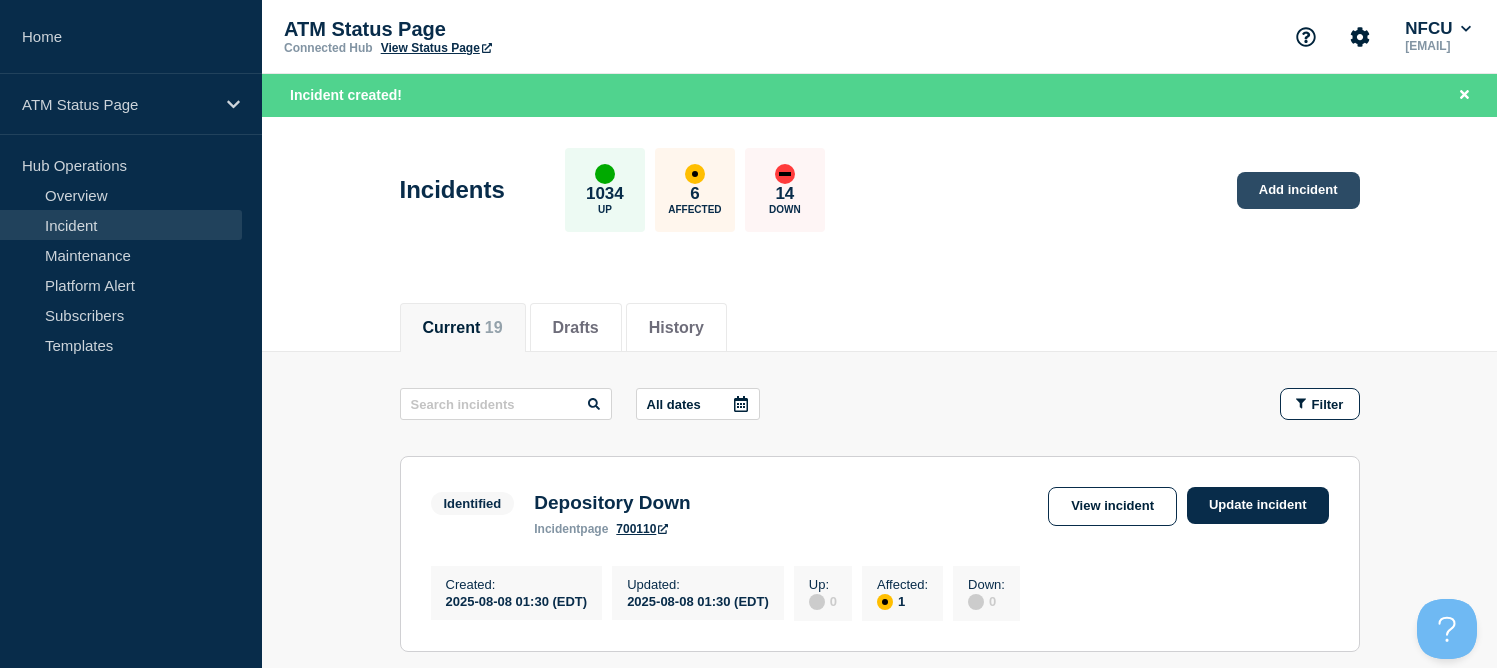 click on "Add incident" 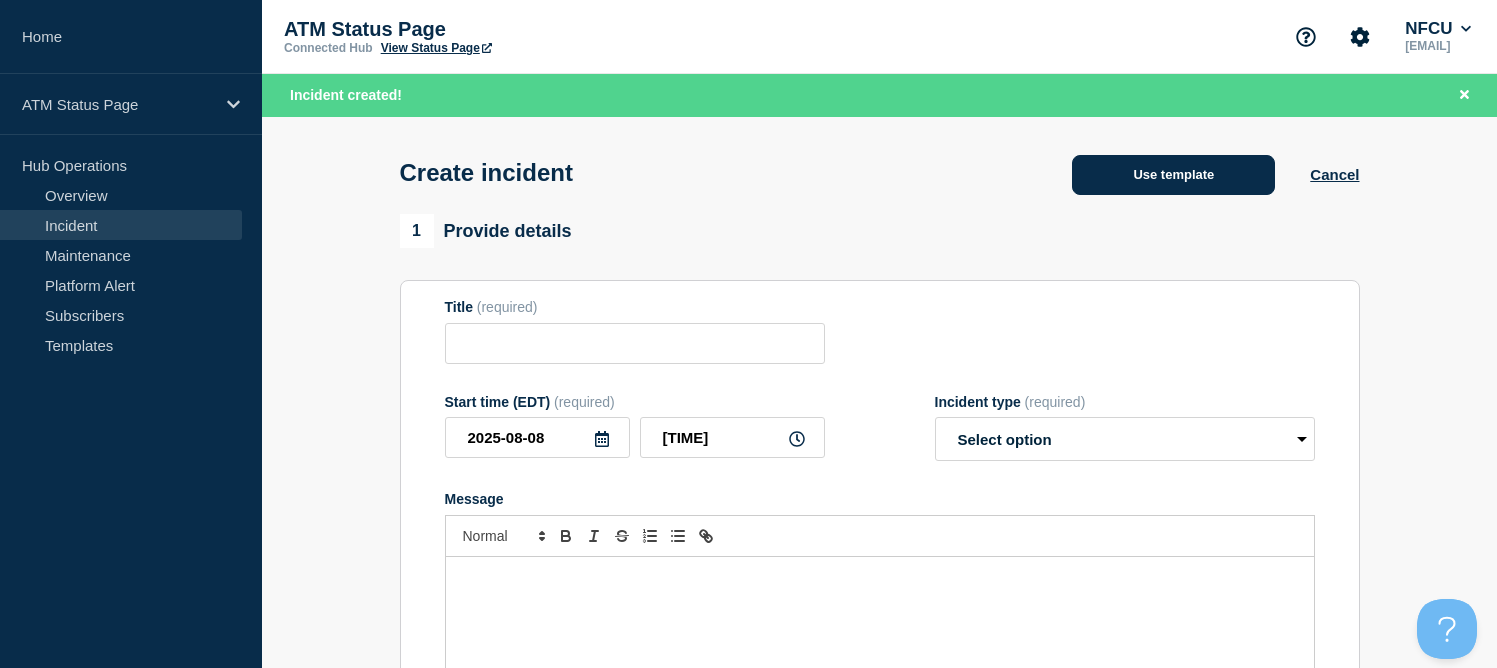 click on "Use template" at bounding box center [1173, 175] 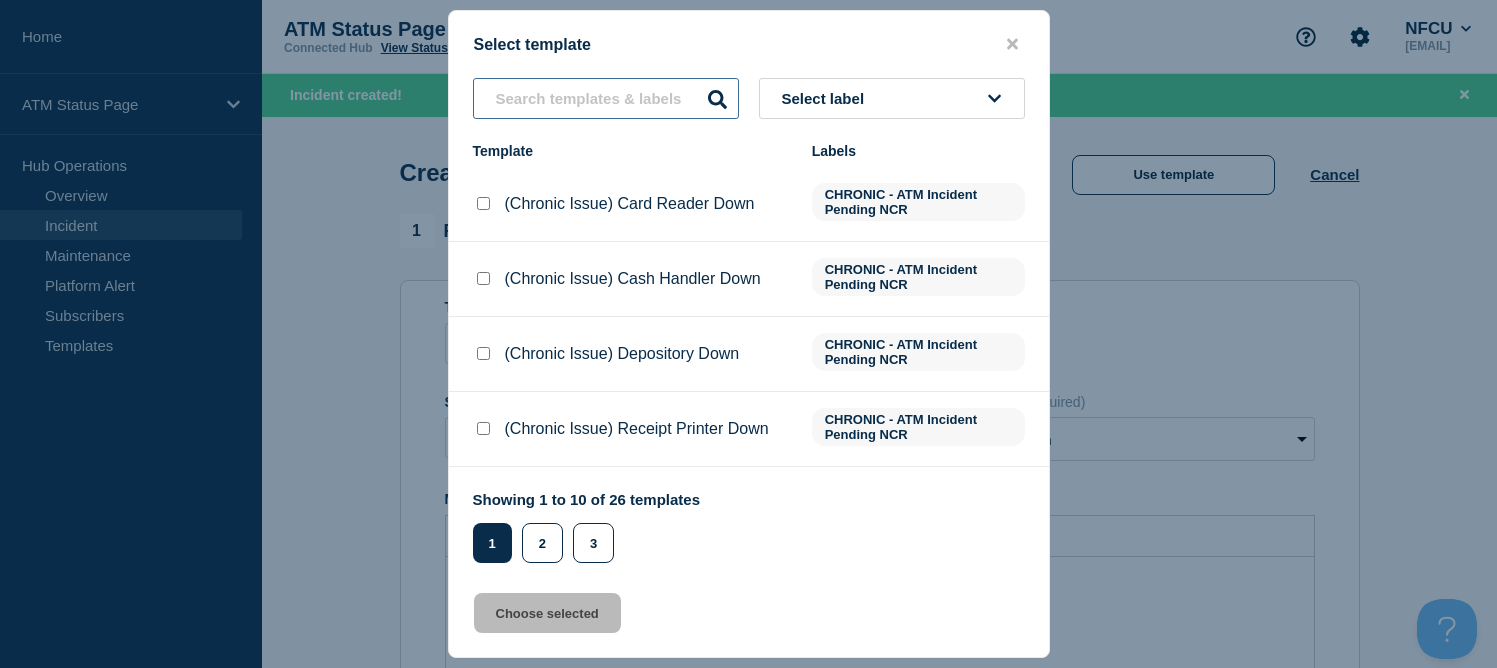 click at bounding box center [606, 98] 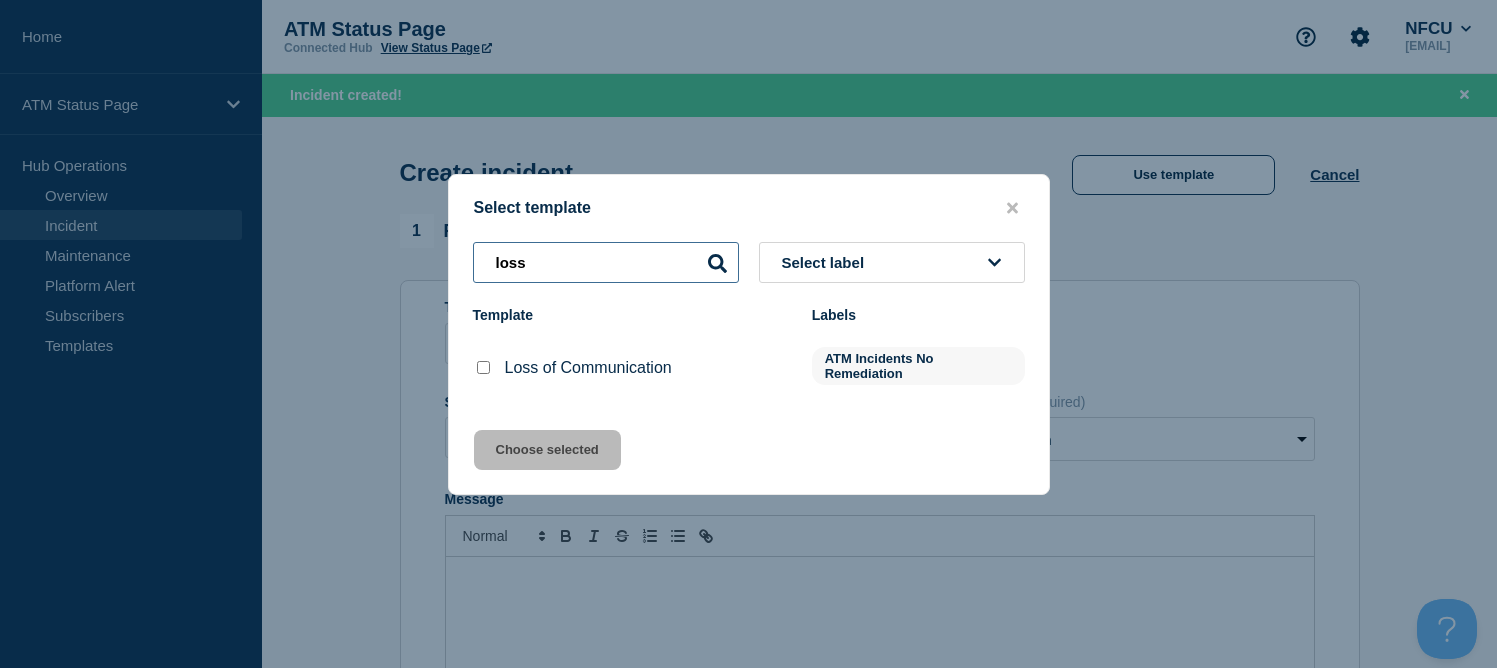 type on "loss" 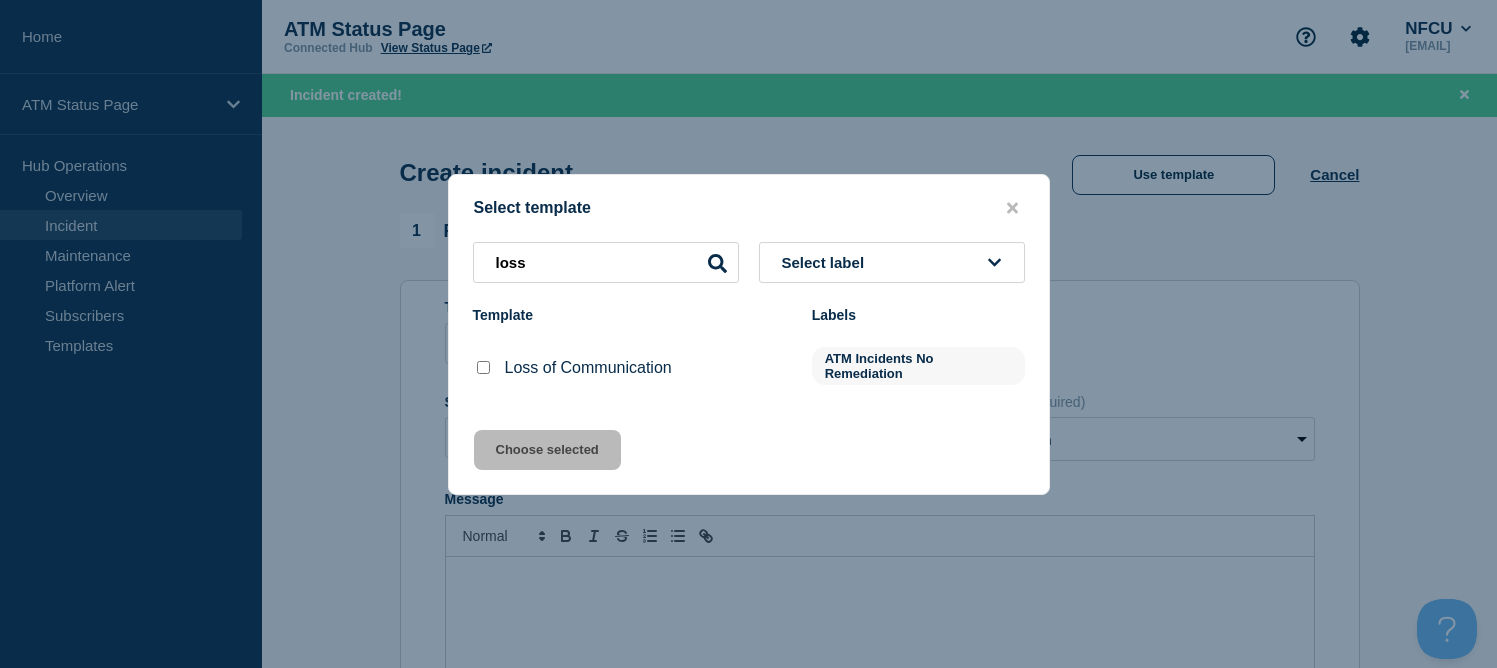 click at bounding box center (483, 368) 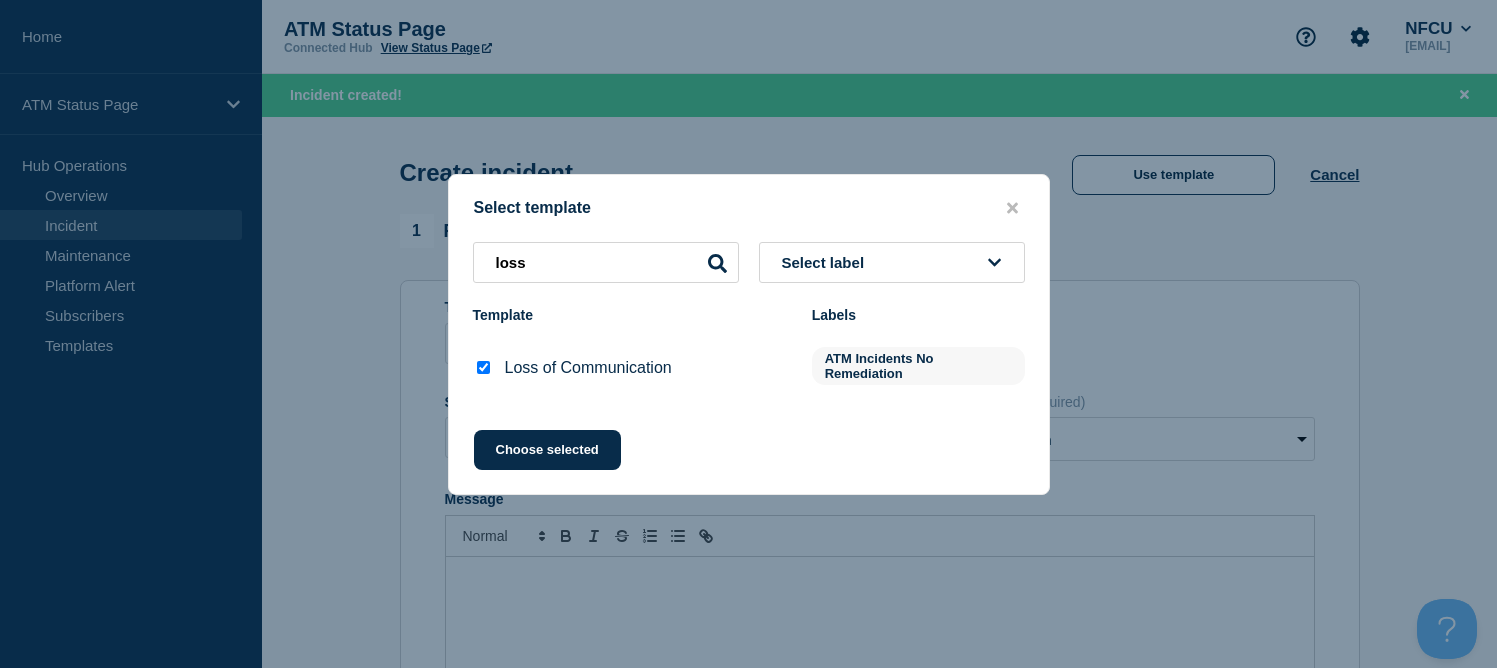 click on "Select template loss Select label Template Labels Loss of Communication ATM Incidents No Remediation Choose selected" at bounding box center (749, 334) 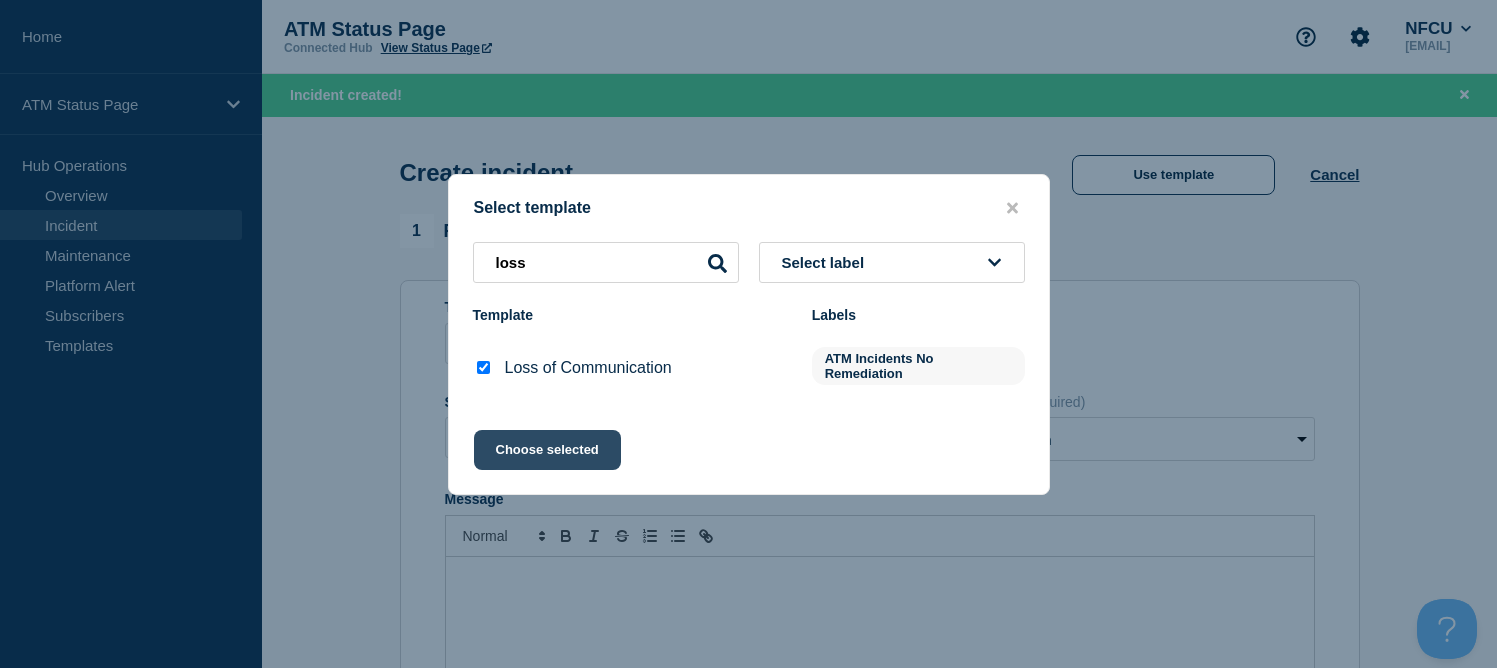 click on "Choose selected" 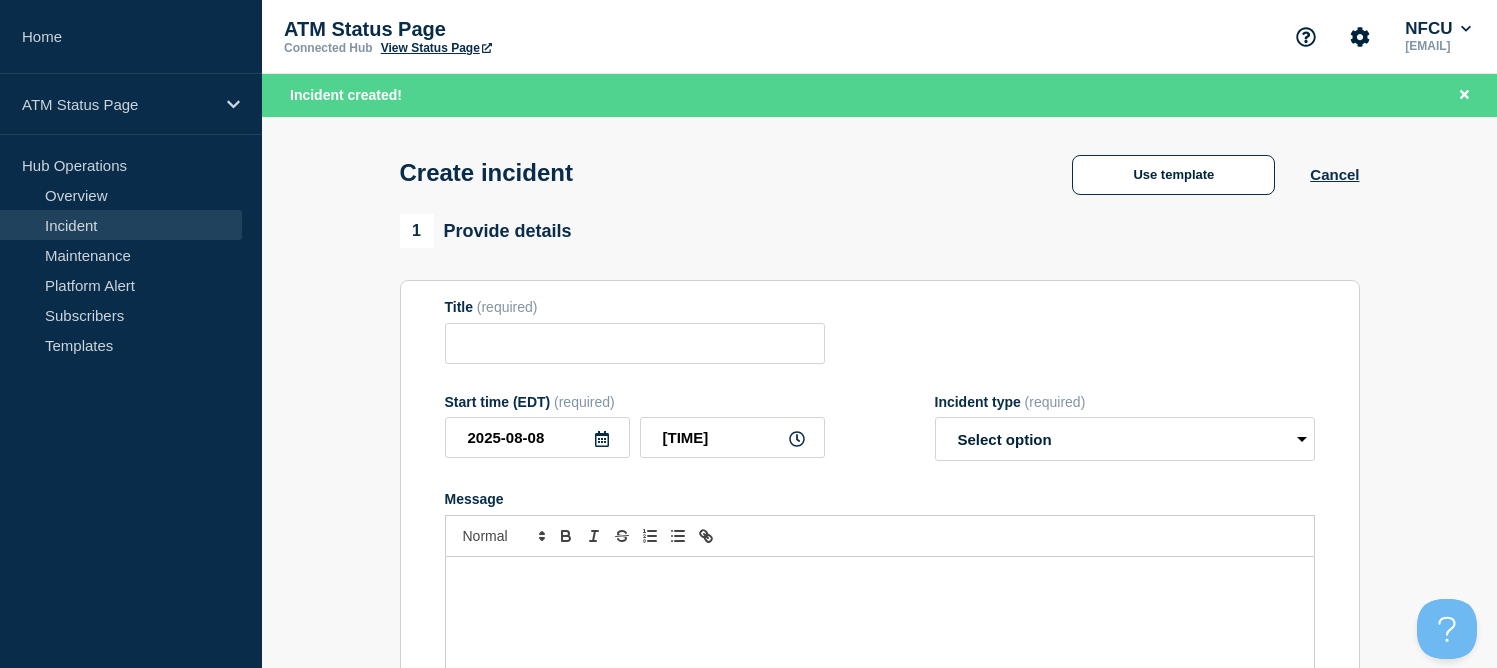 type on "Loss of Communication" 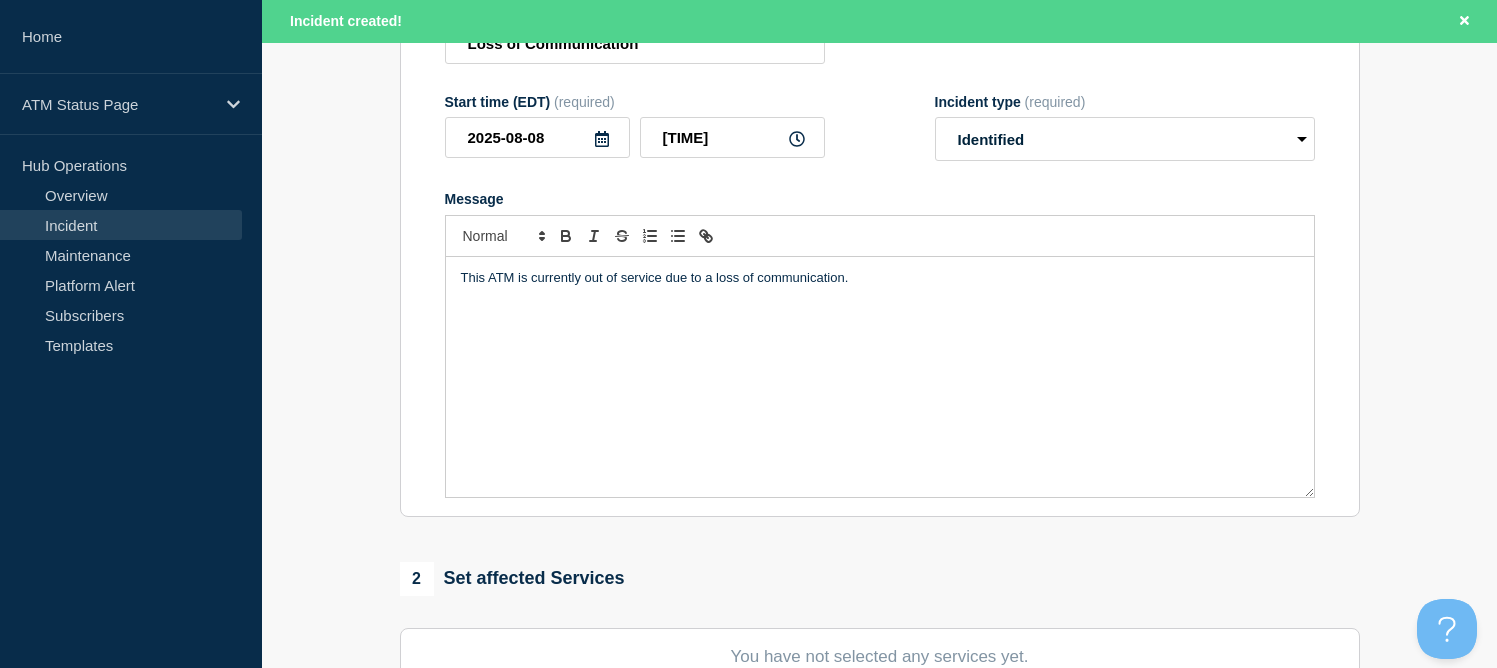 scroll, scrollTop: 500, scrollLeft: 0, axis: vertical 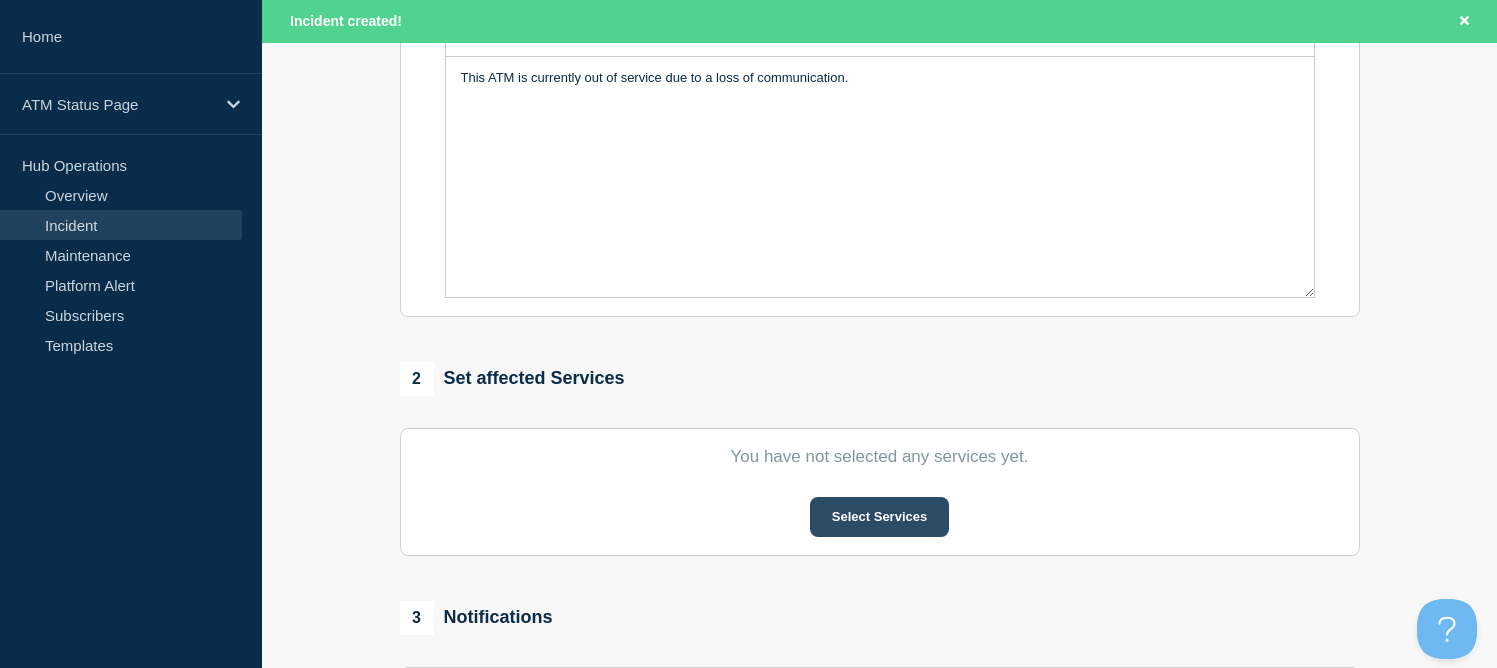 click on "Select Services" at bounding box center (879, 517) 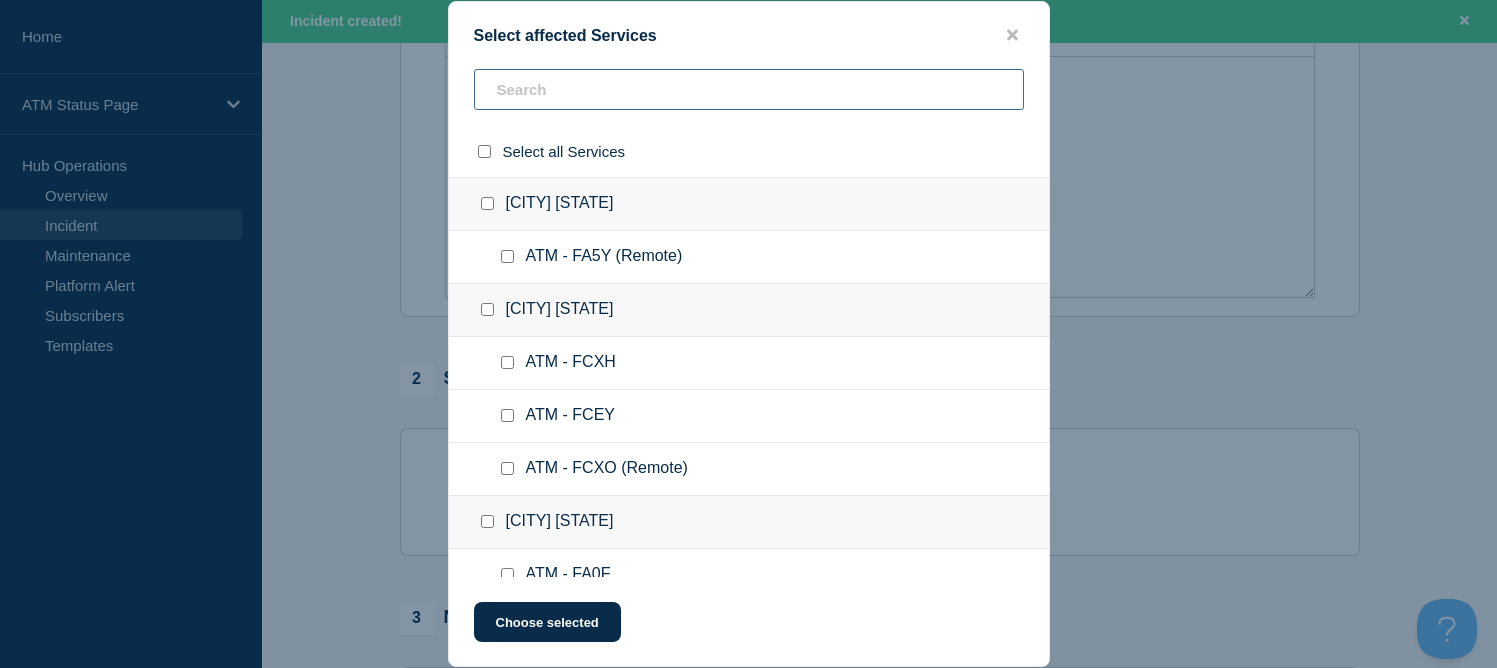 click at bounding box center (749, 89) 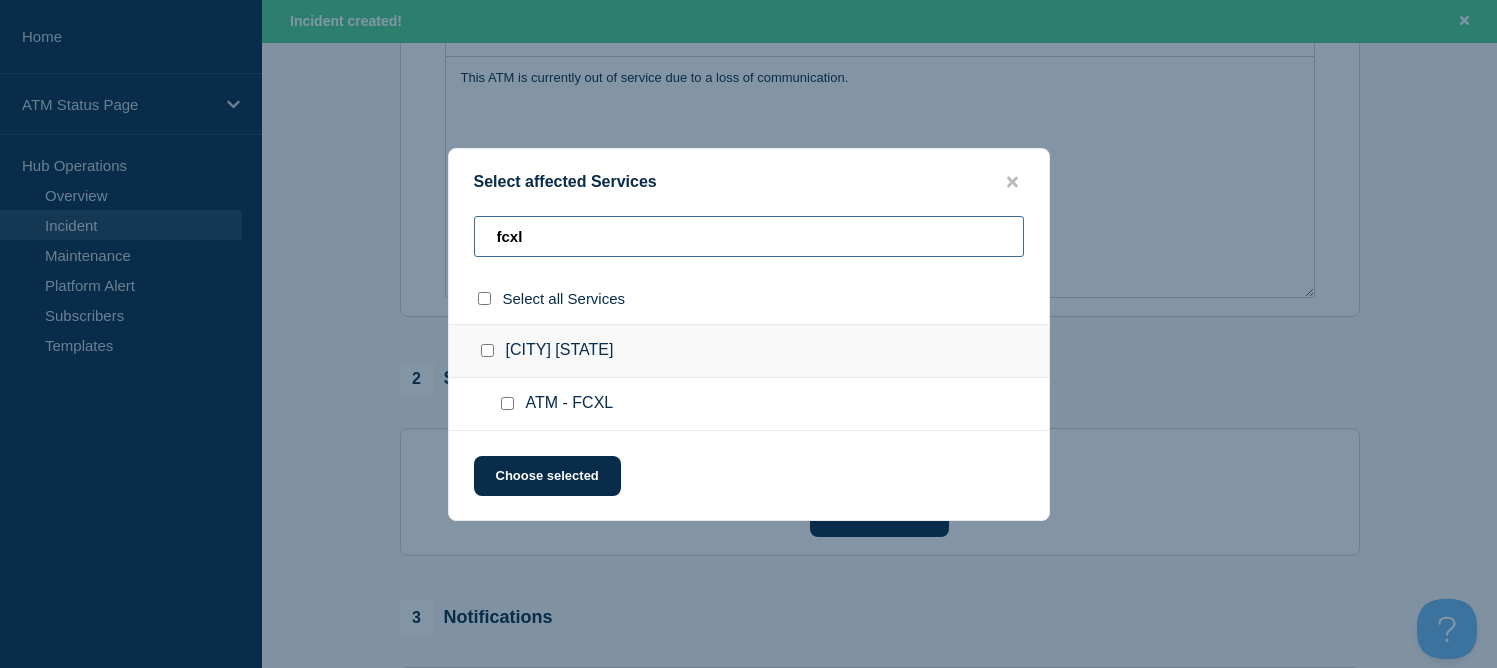 type on "fcxl" 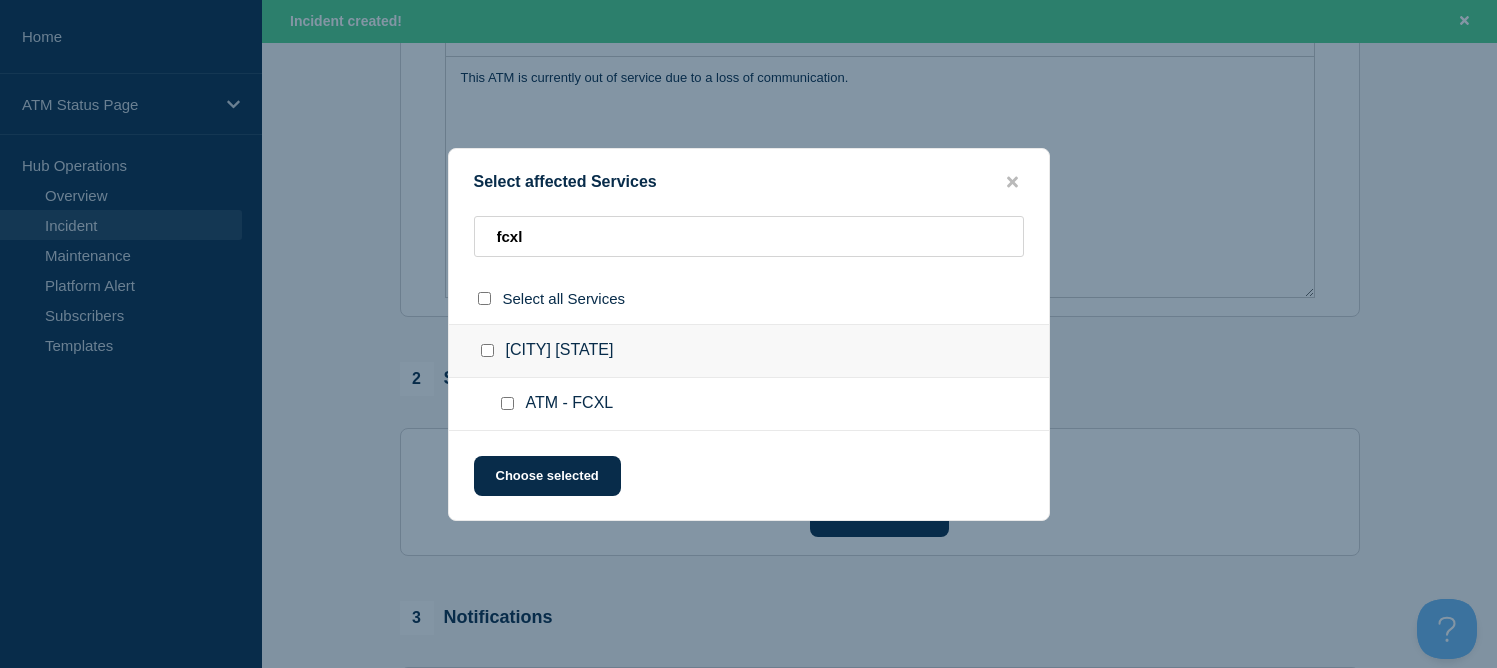 click at bounding box center (487, 350) 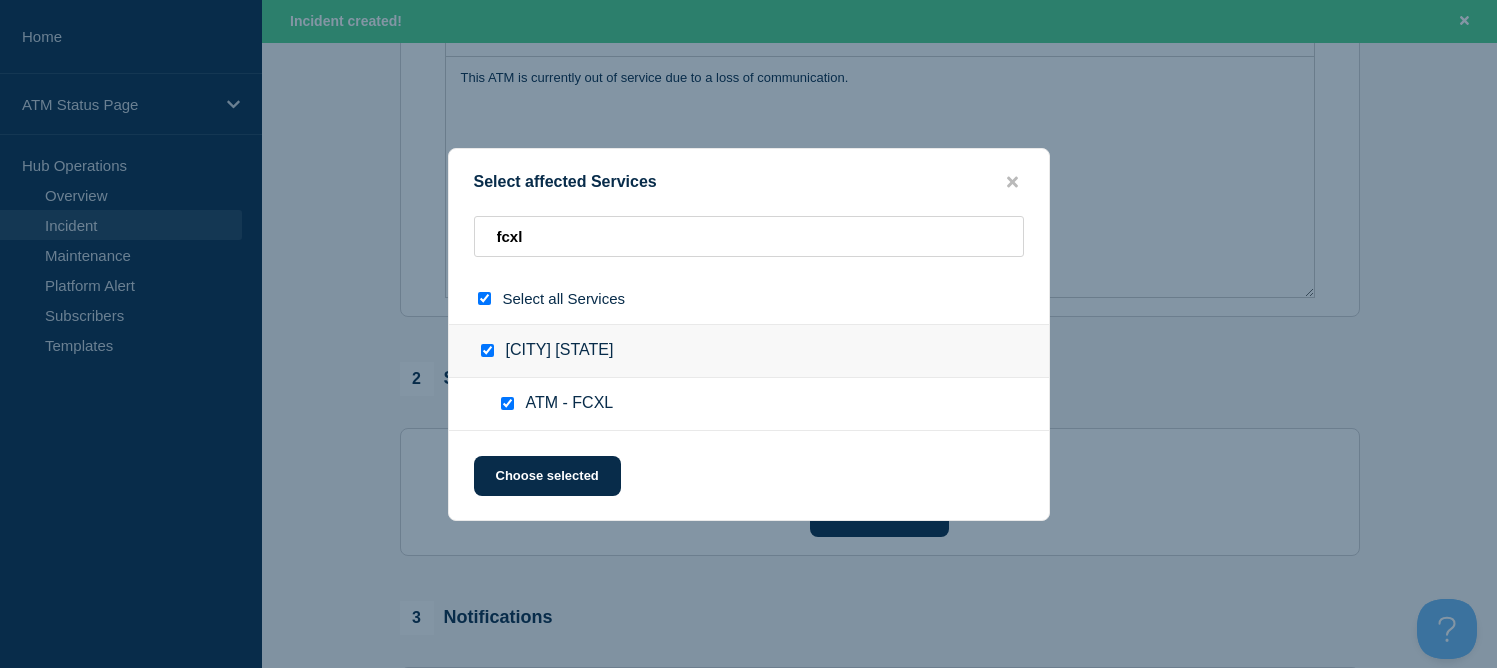 checkbox on "true" 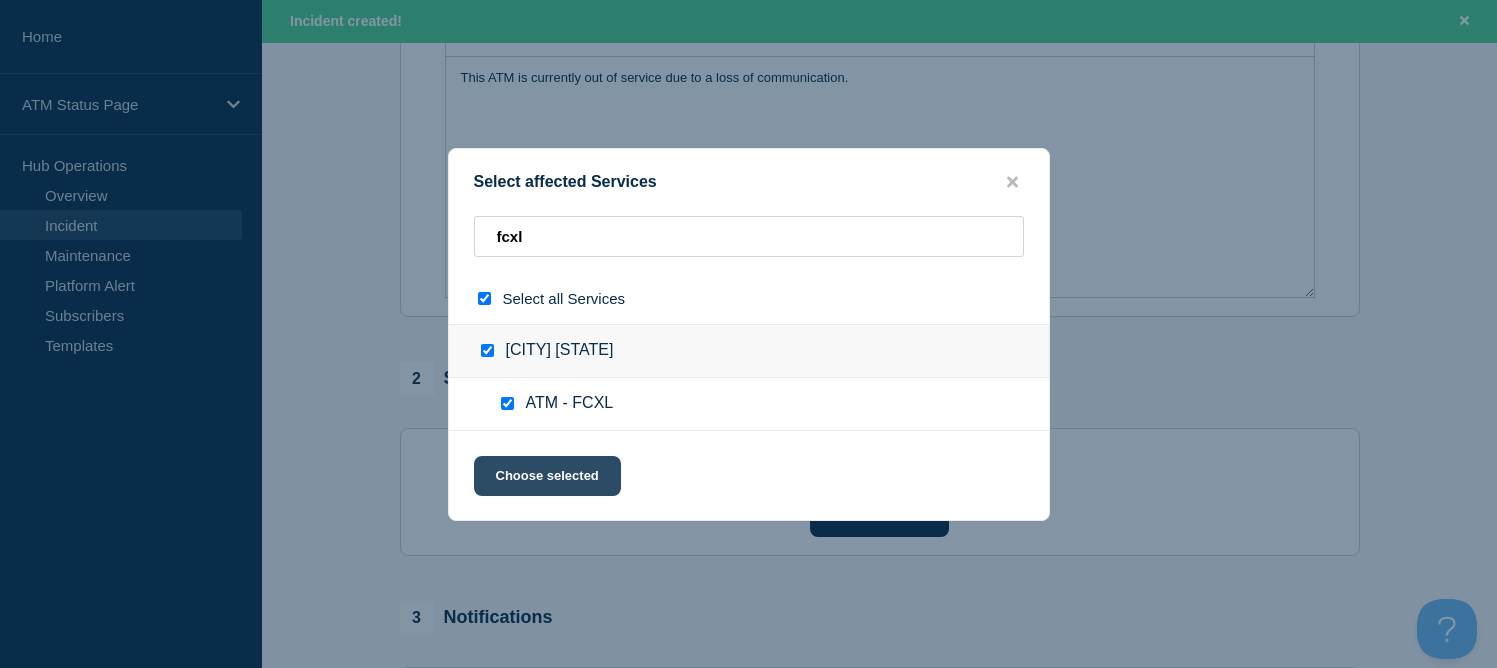 click on "Choose selected" 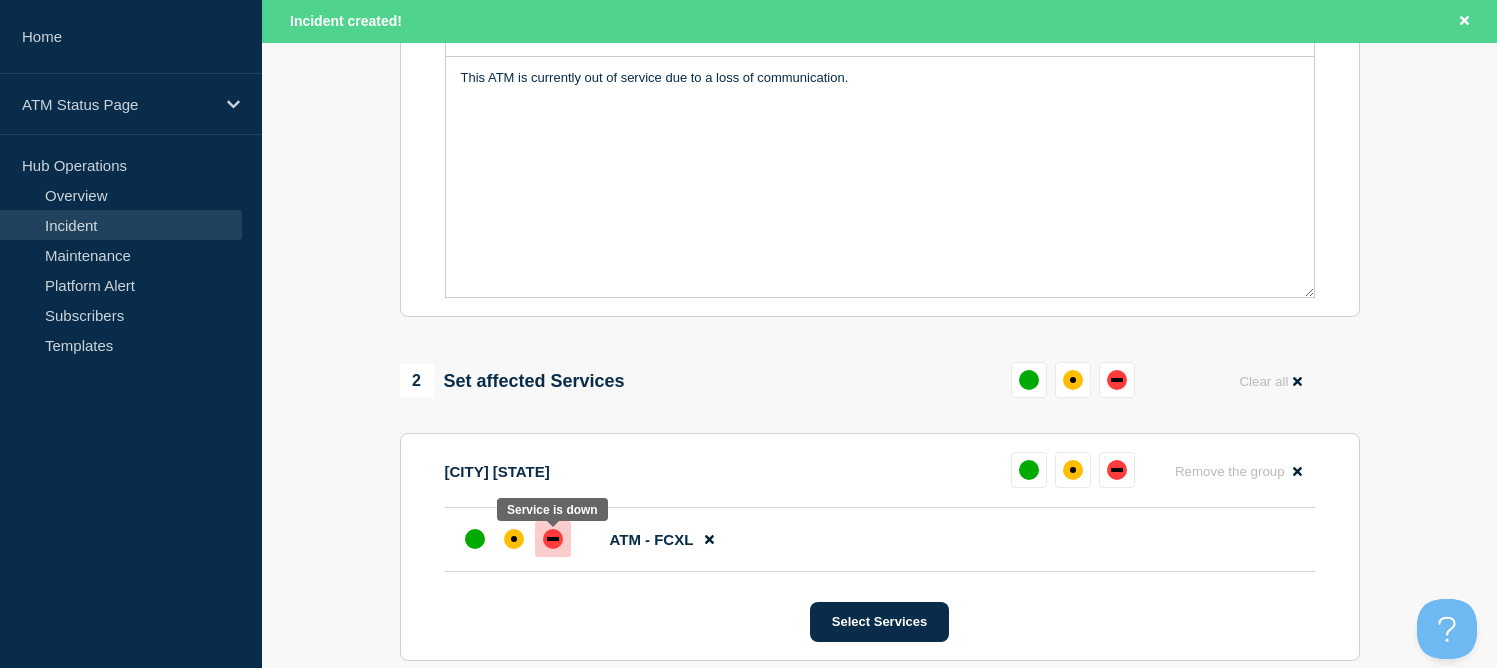 click at bounding box center (553, 539) 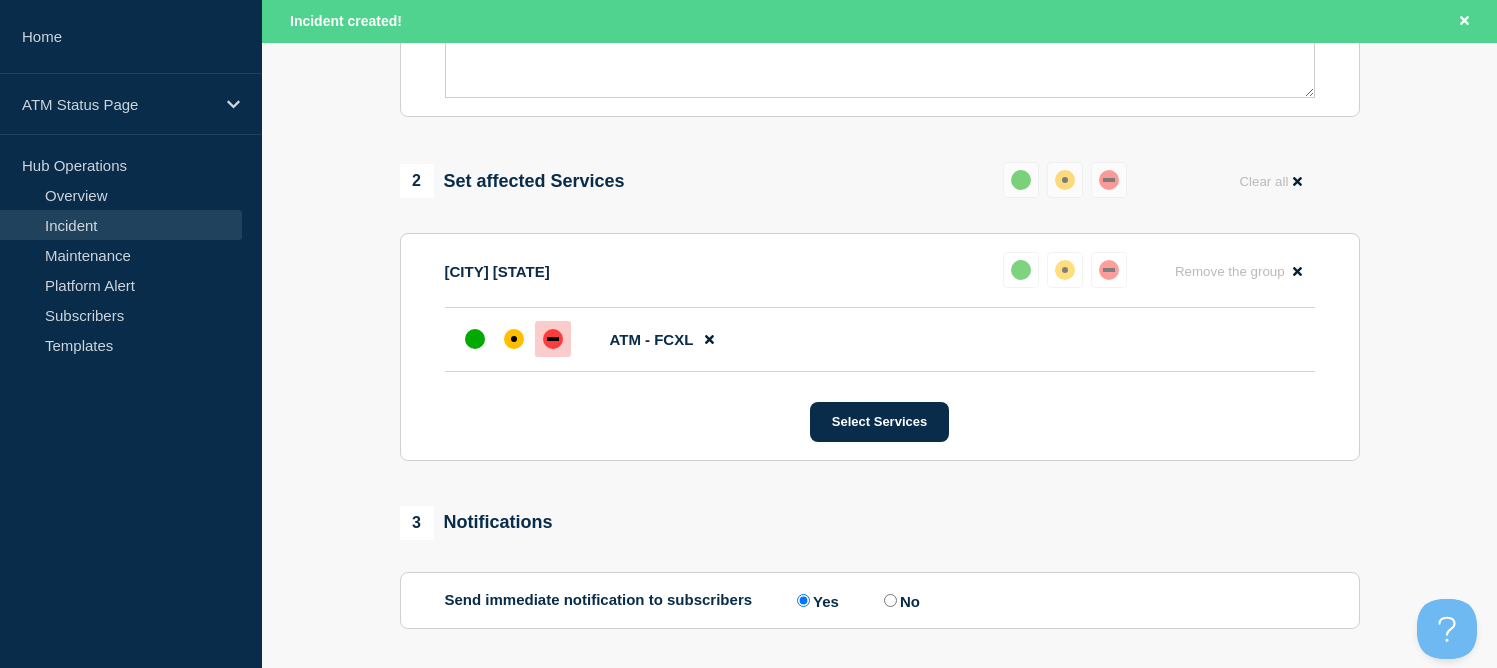 scroll, scrollTop: 881, scrollLeft: 0, axis: vertical 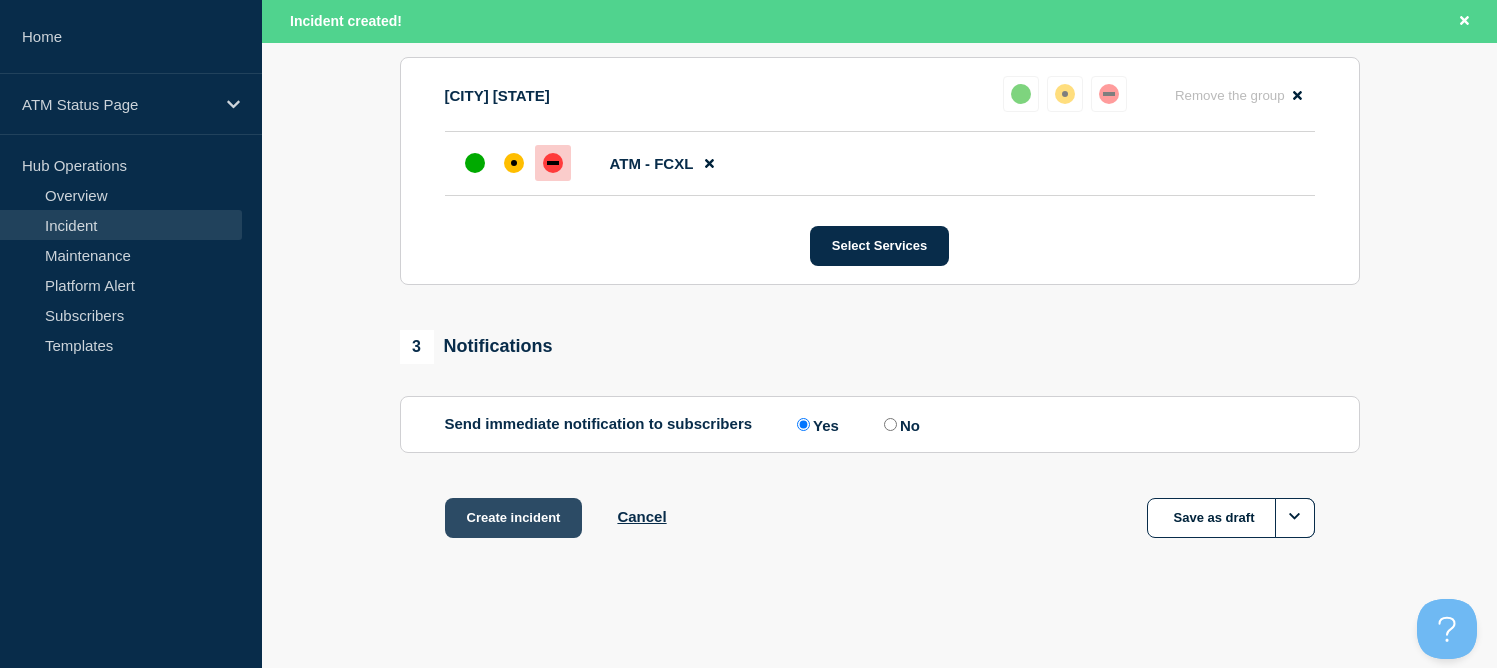 click on "Create incident" at bounding box center [514, 518] 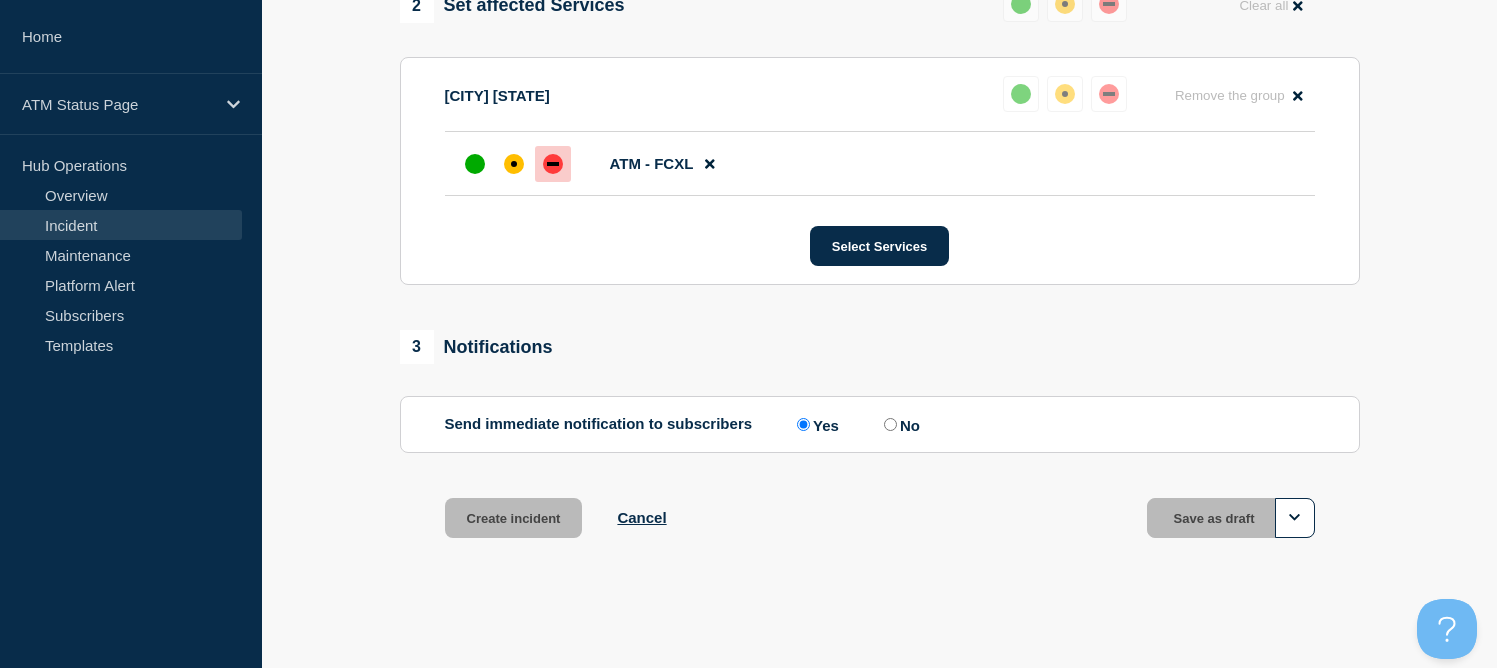 scroll, scrollTop: 838, scrollLeft: 0, axis: vertical 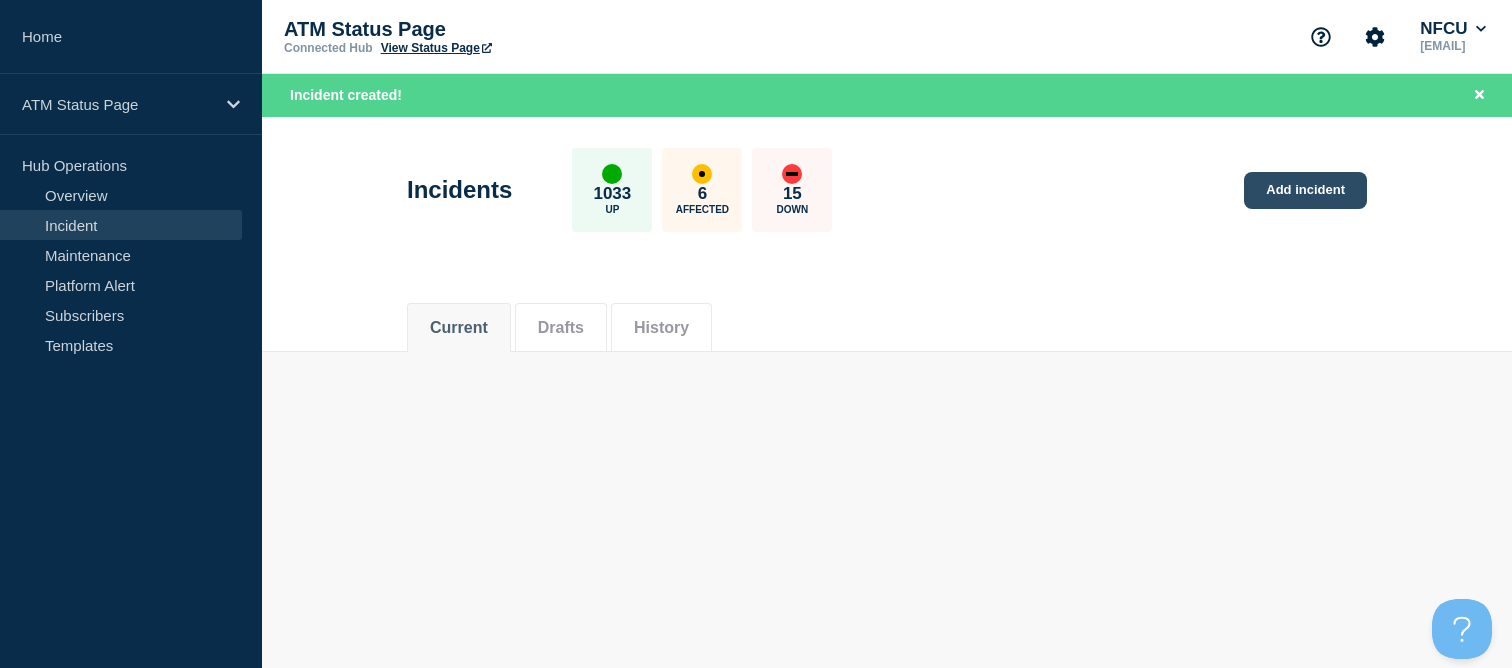 click on "Add incident" 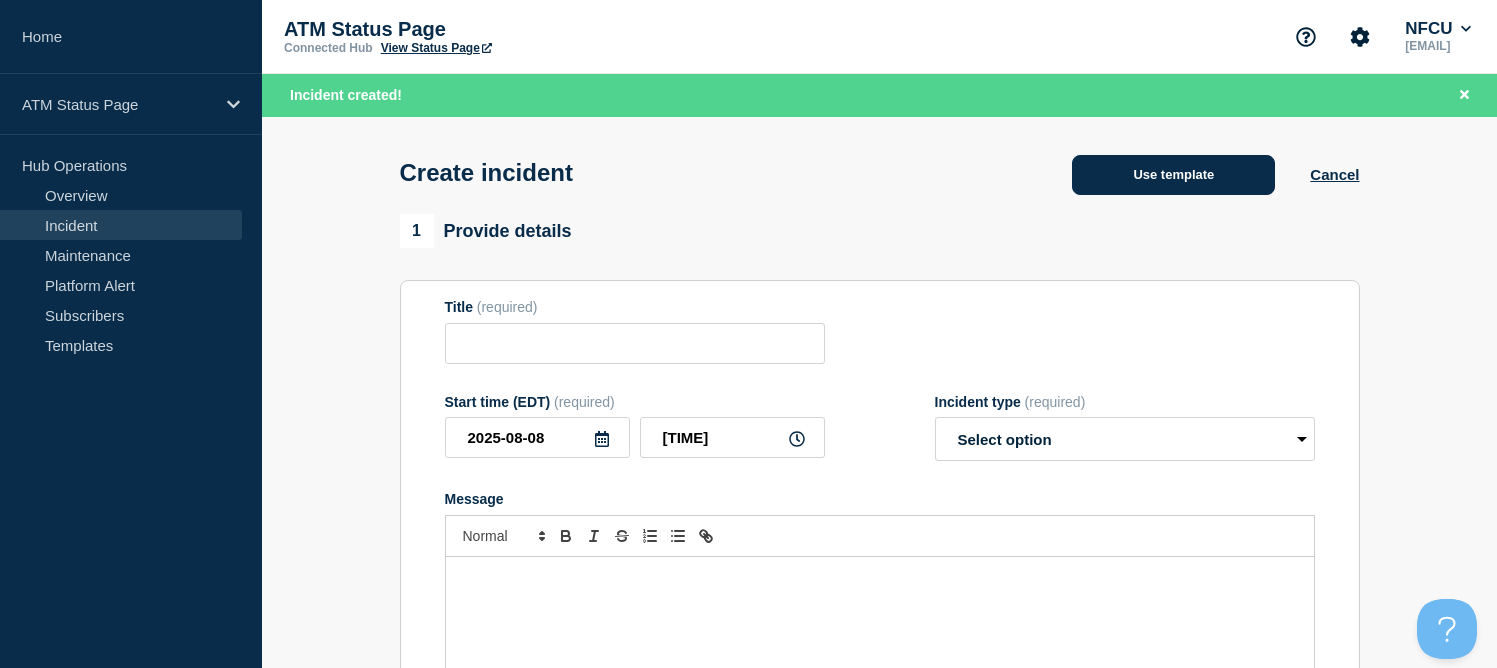 click on "Use template" at bounding box center (1173, 175) 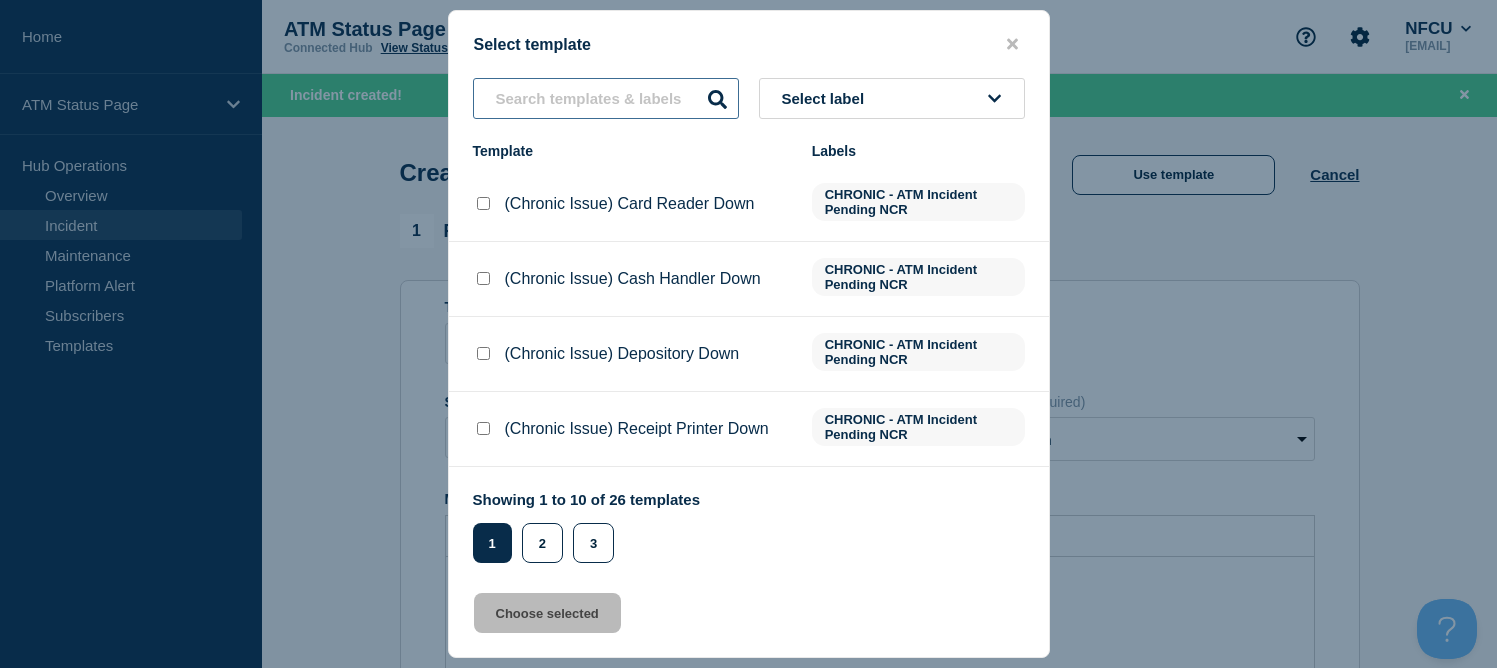 click at bounding box center [606, 98] 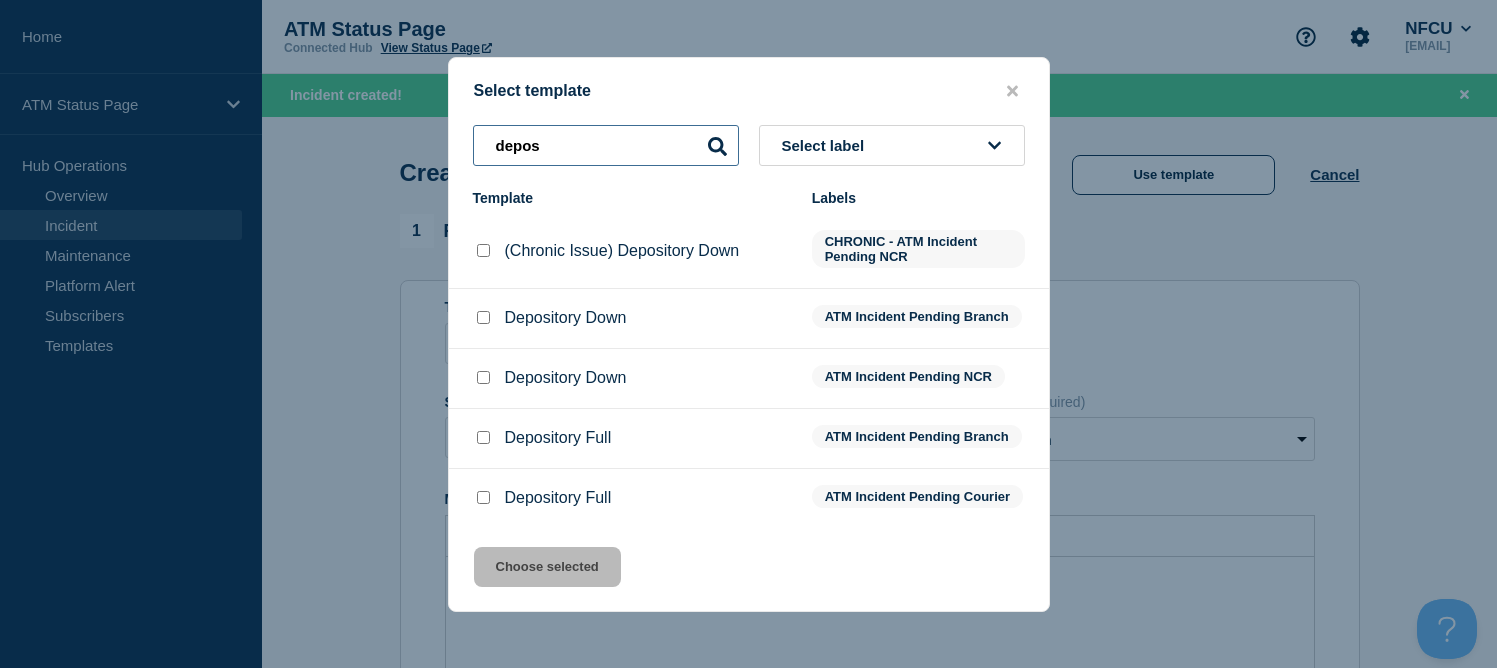 type on "depos" 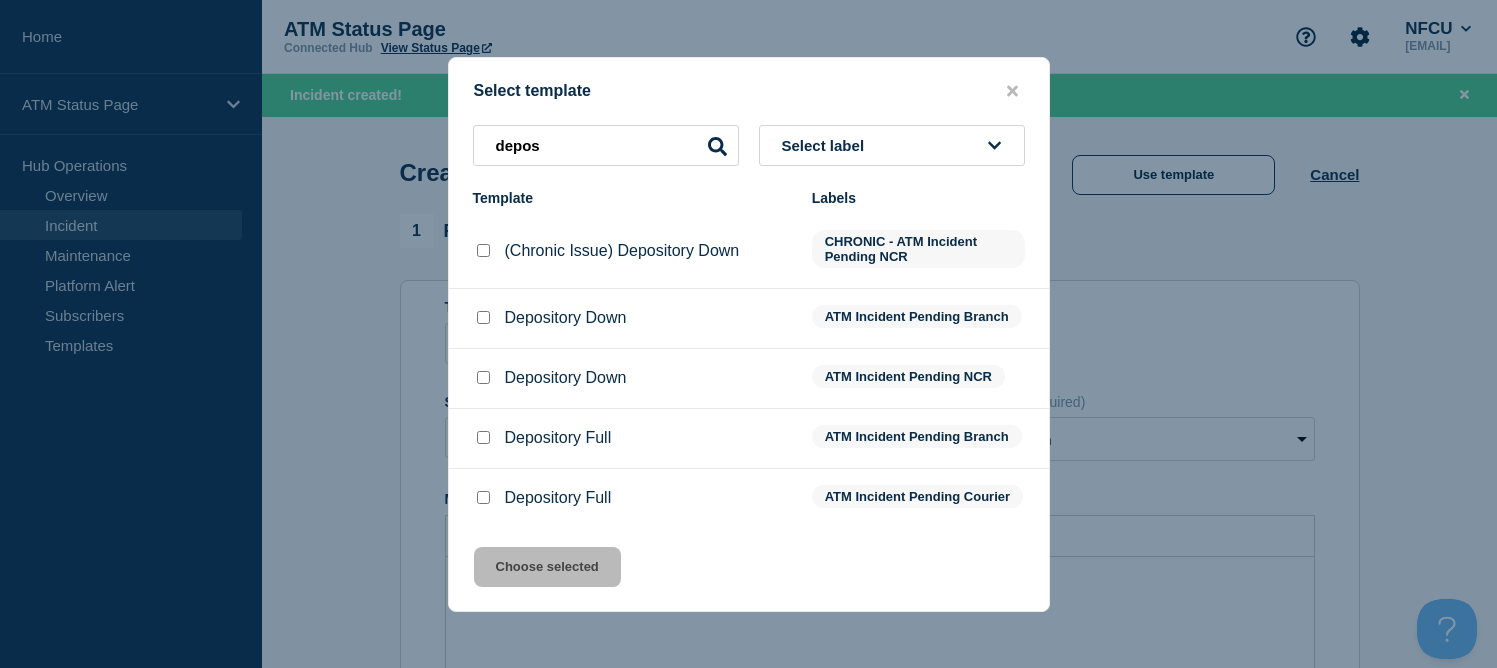 click at bounding box center [483, 318] 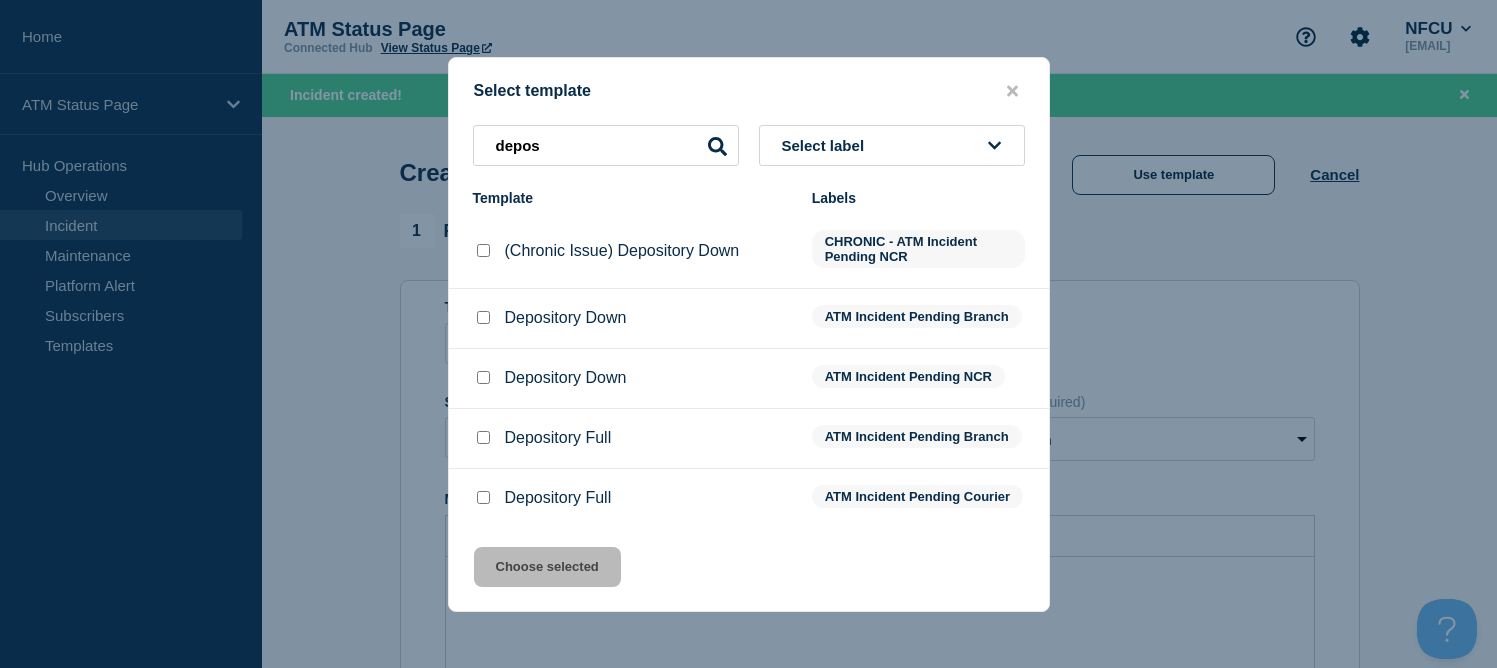 click at bounding box center (483, 317) 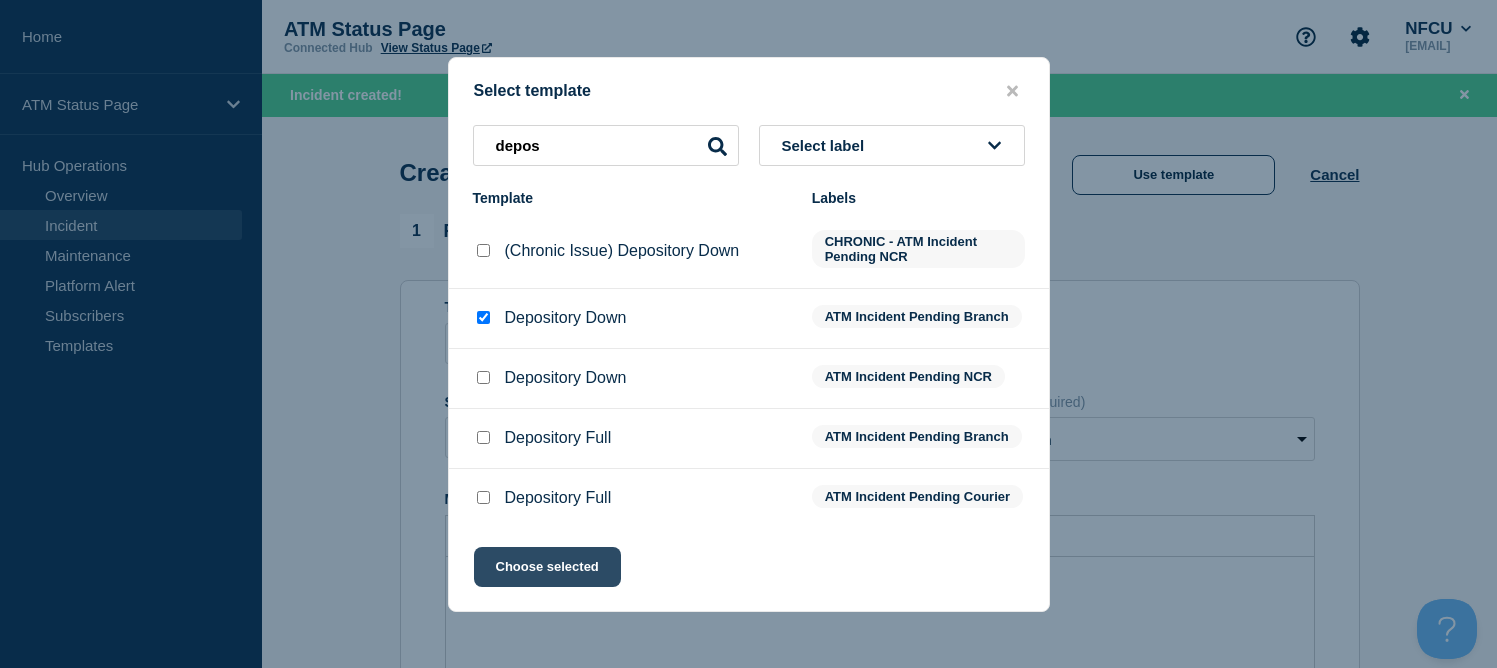 click on "Choose selected" 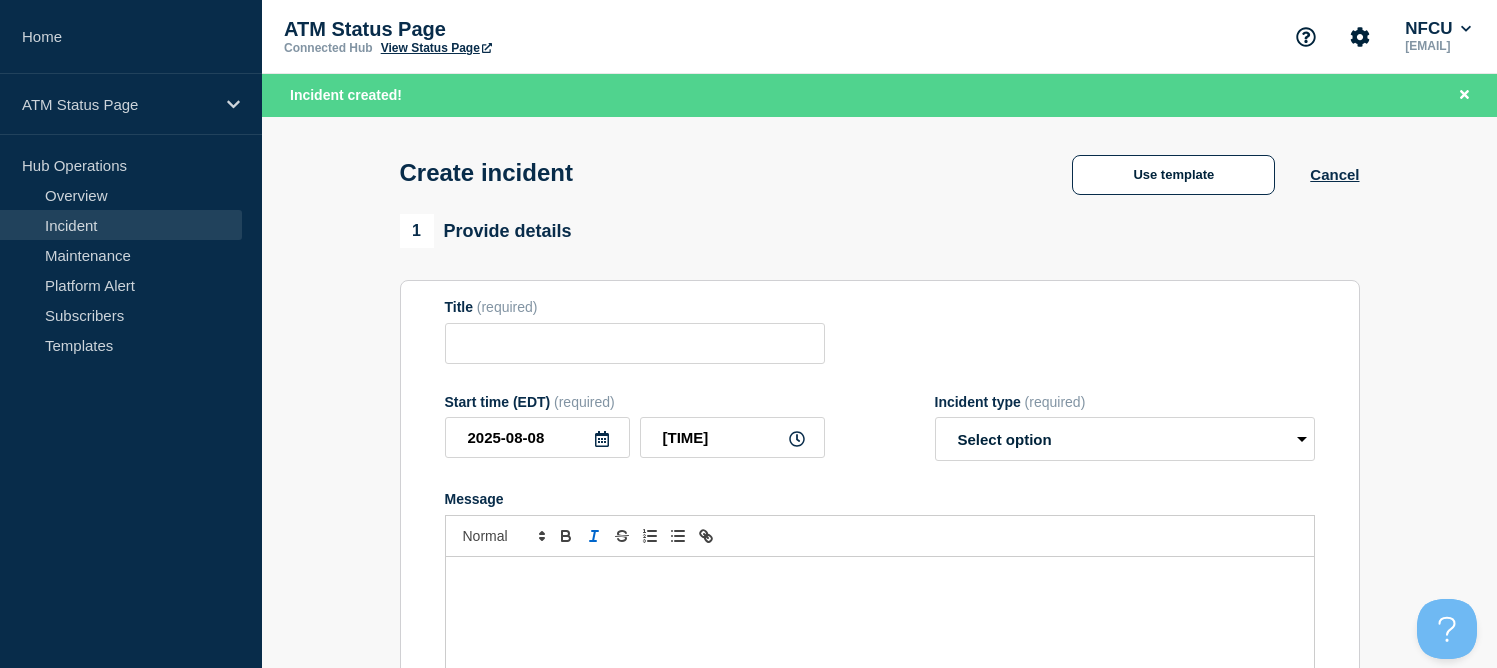type on "Depository Down" 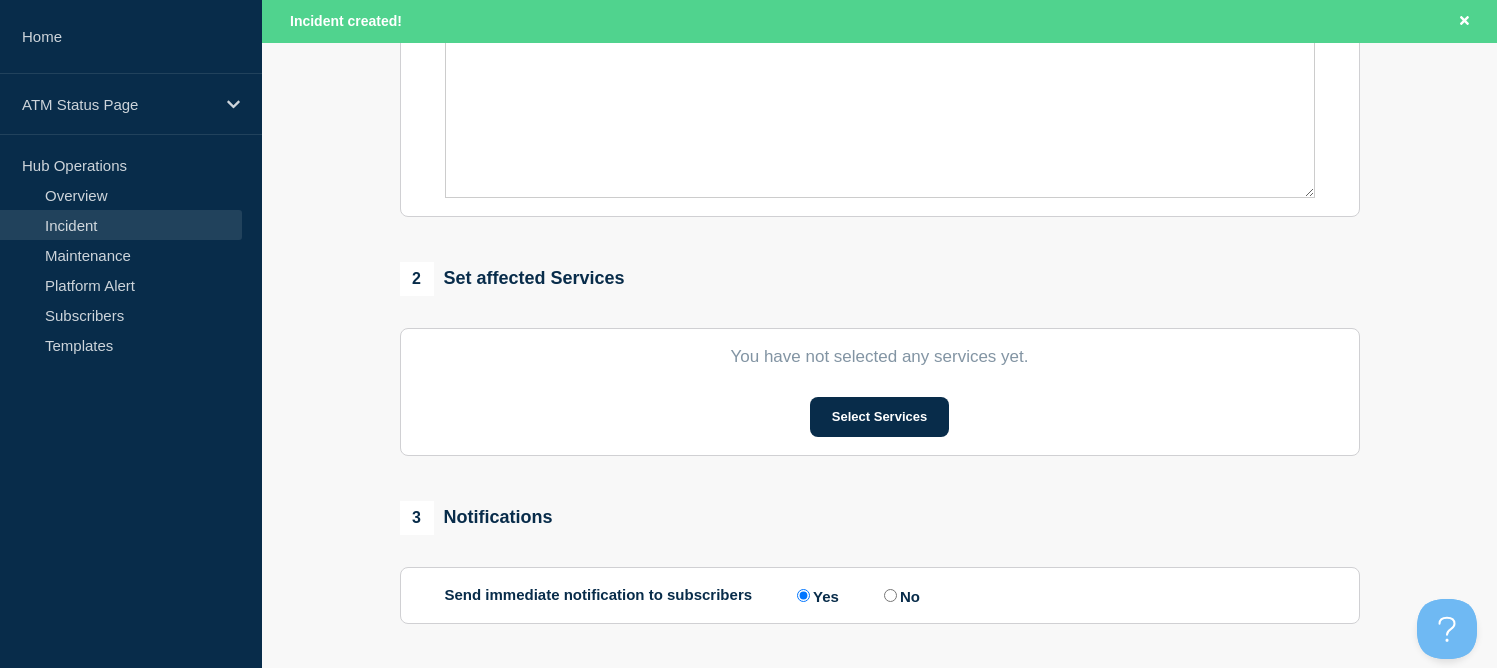scroll, scrollTop: 700, scrollLeft: 0, axis: vertical 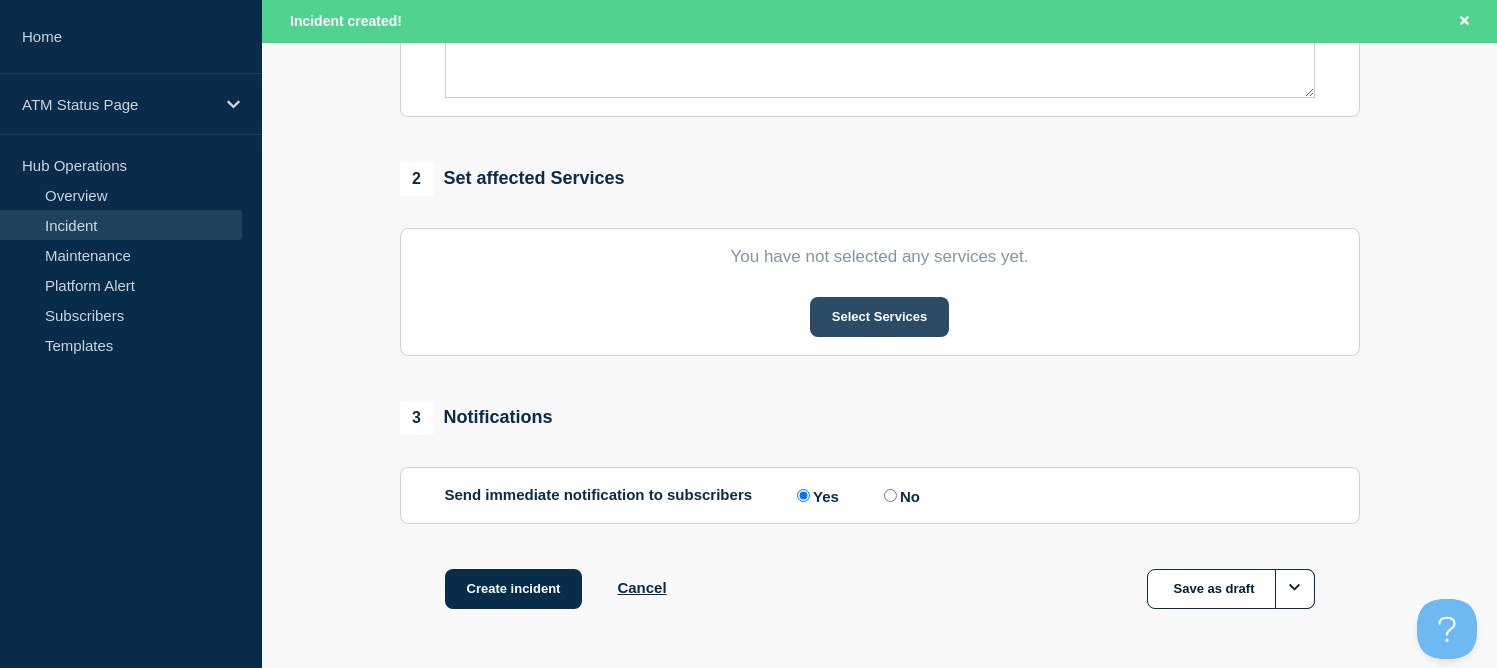 click on "Select Services" at bounding box center (879, 317) 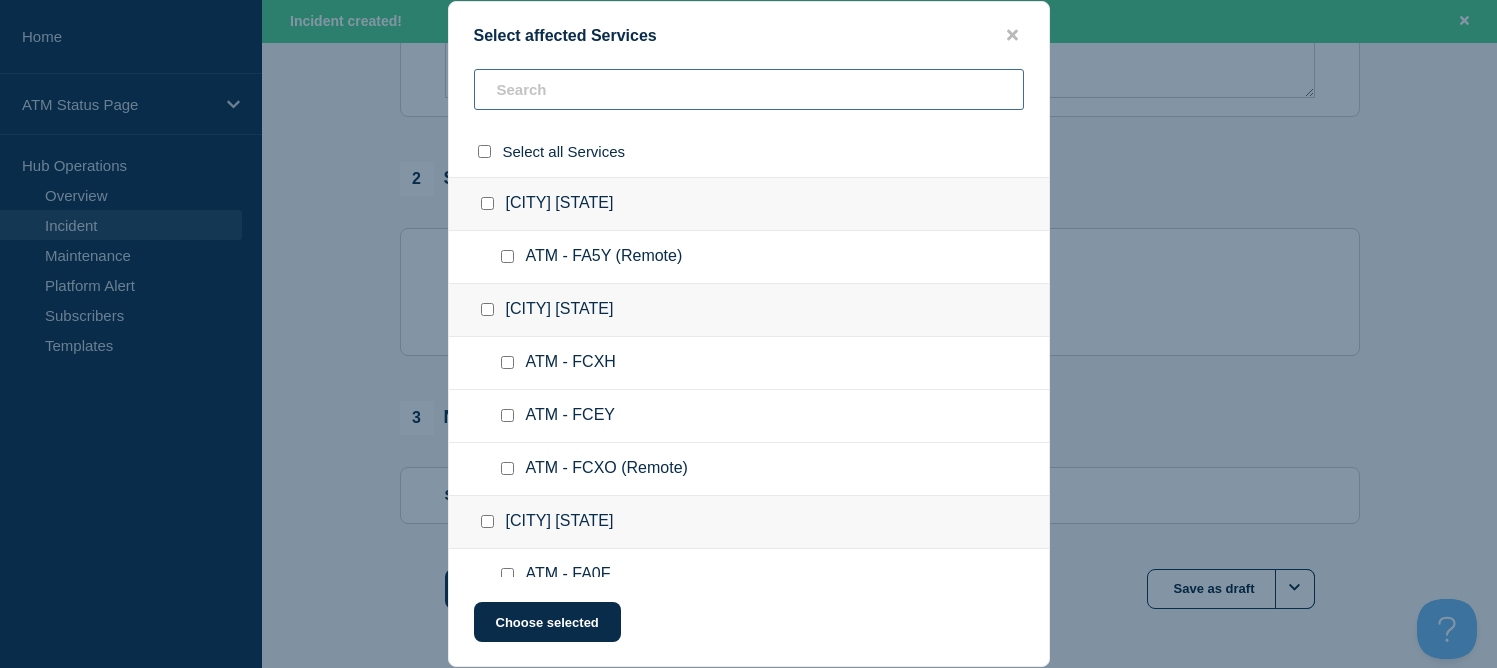 click at bounding box center [749, 89] 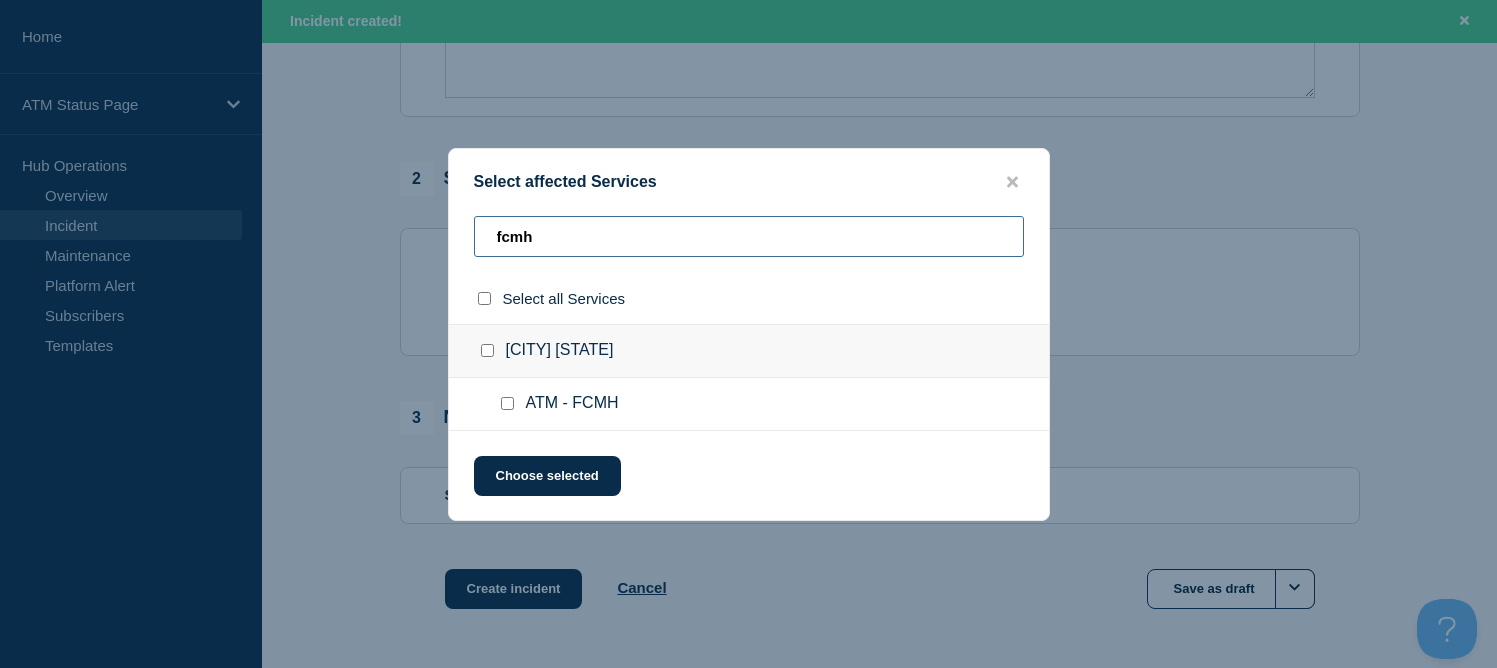 type on "fcmh" 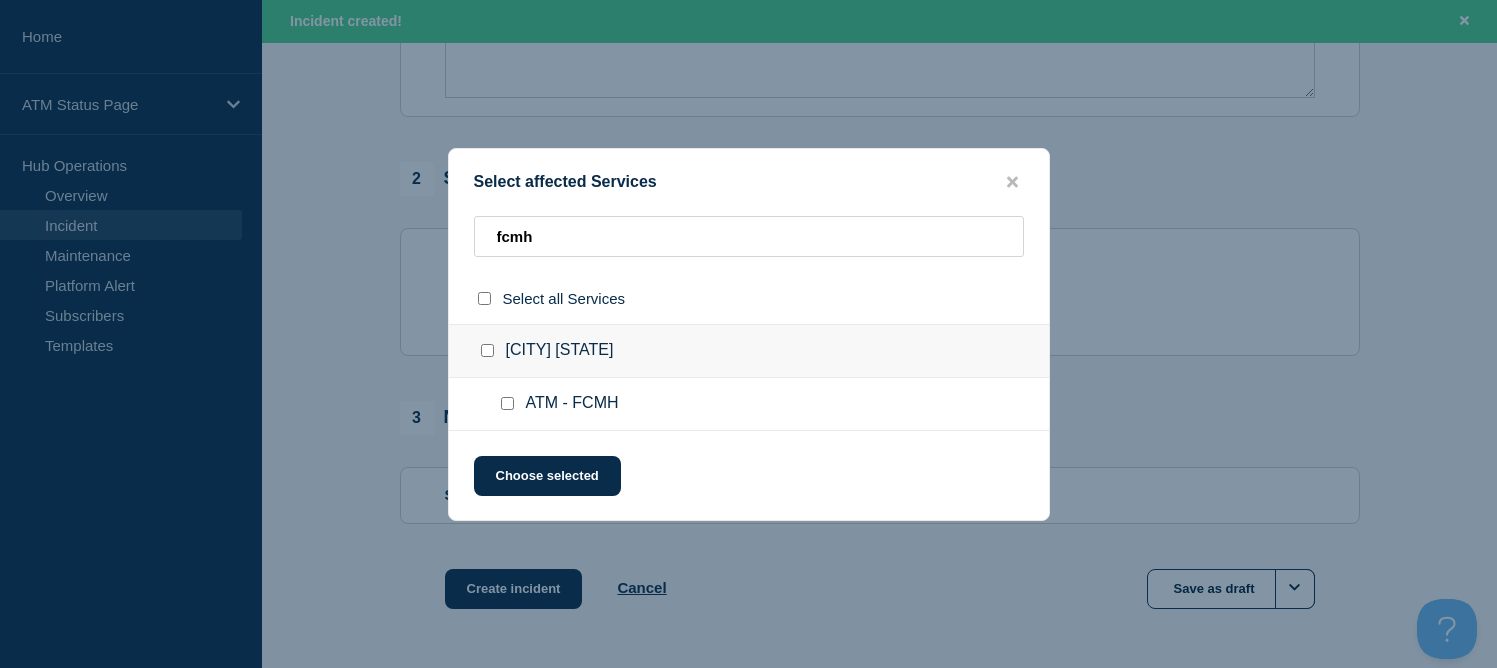 click at bounding box center [487, 350] 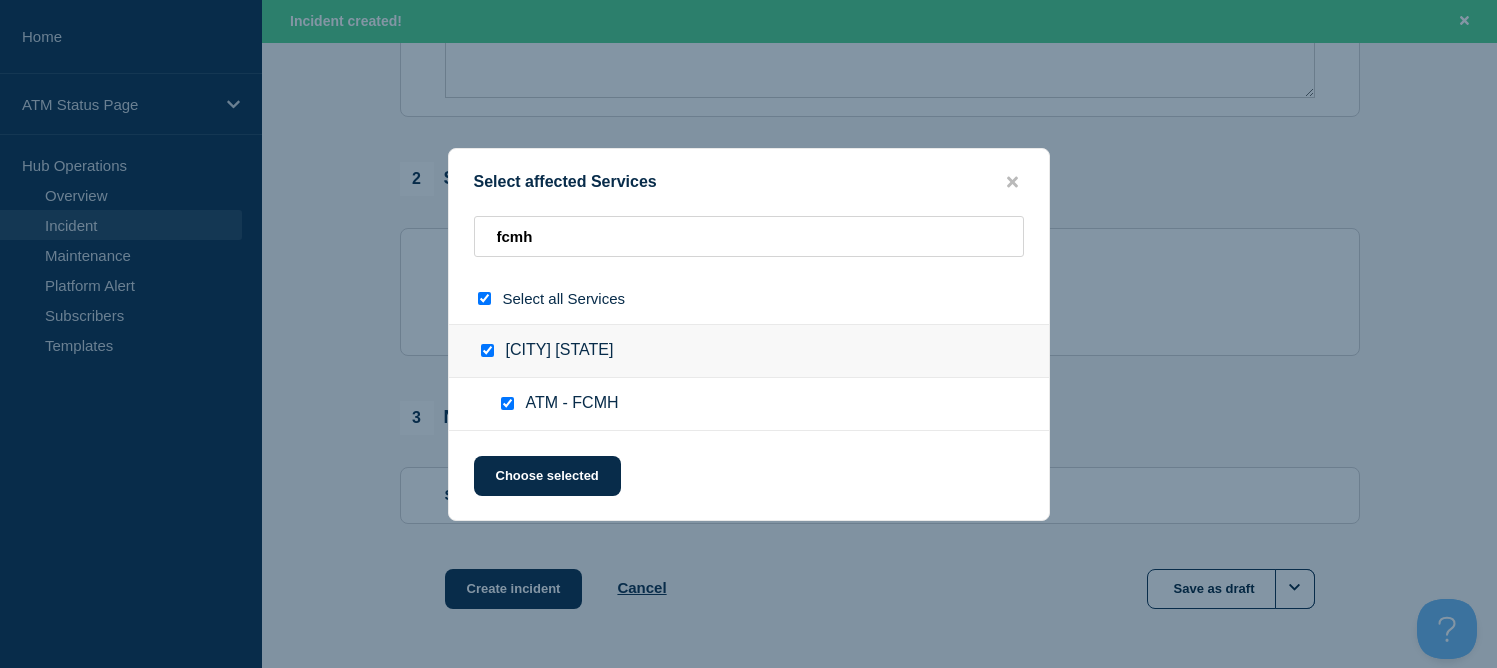 checkbox on "true" 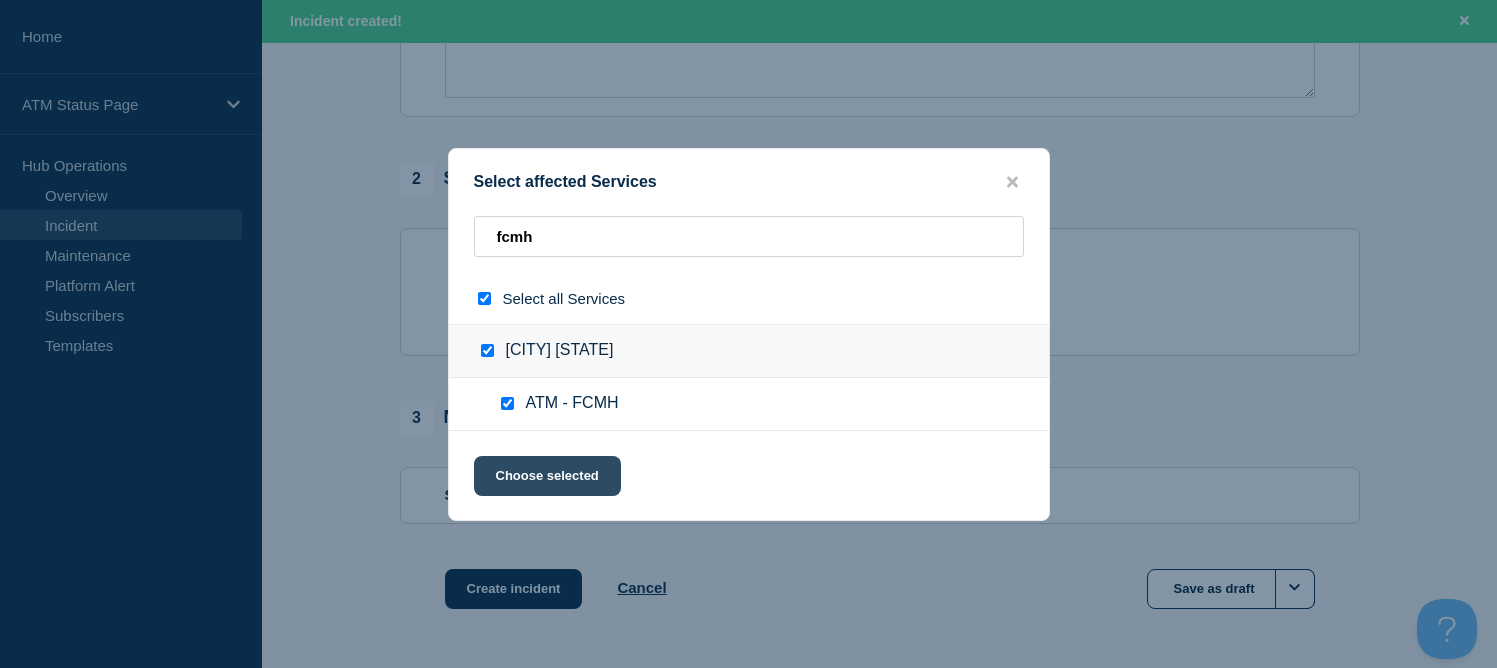 click on "Choose selected" 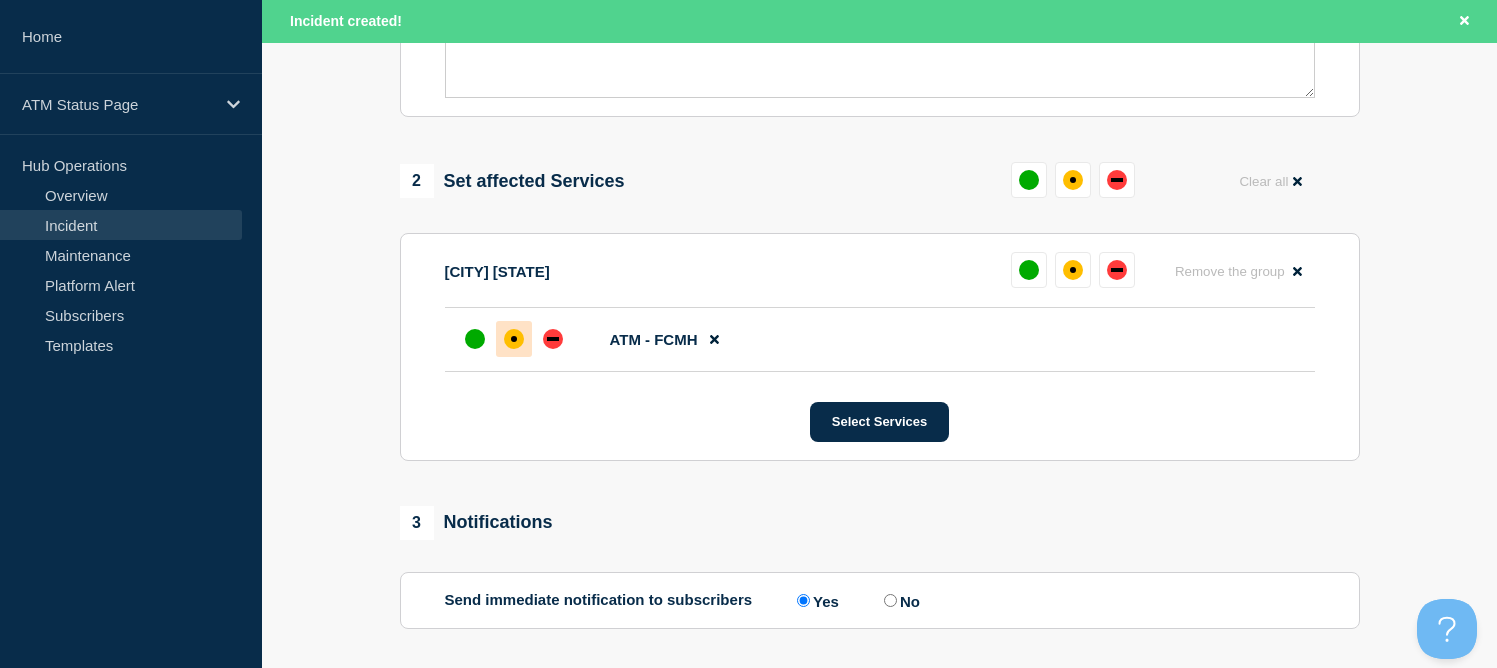 click at bounding box center (514, 339) 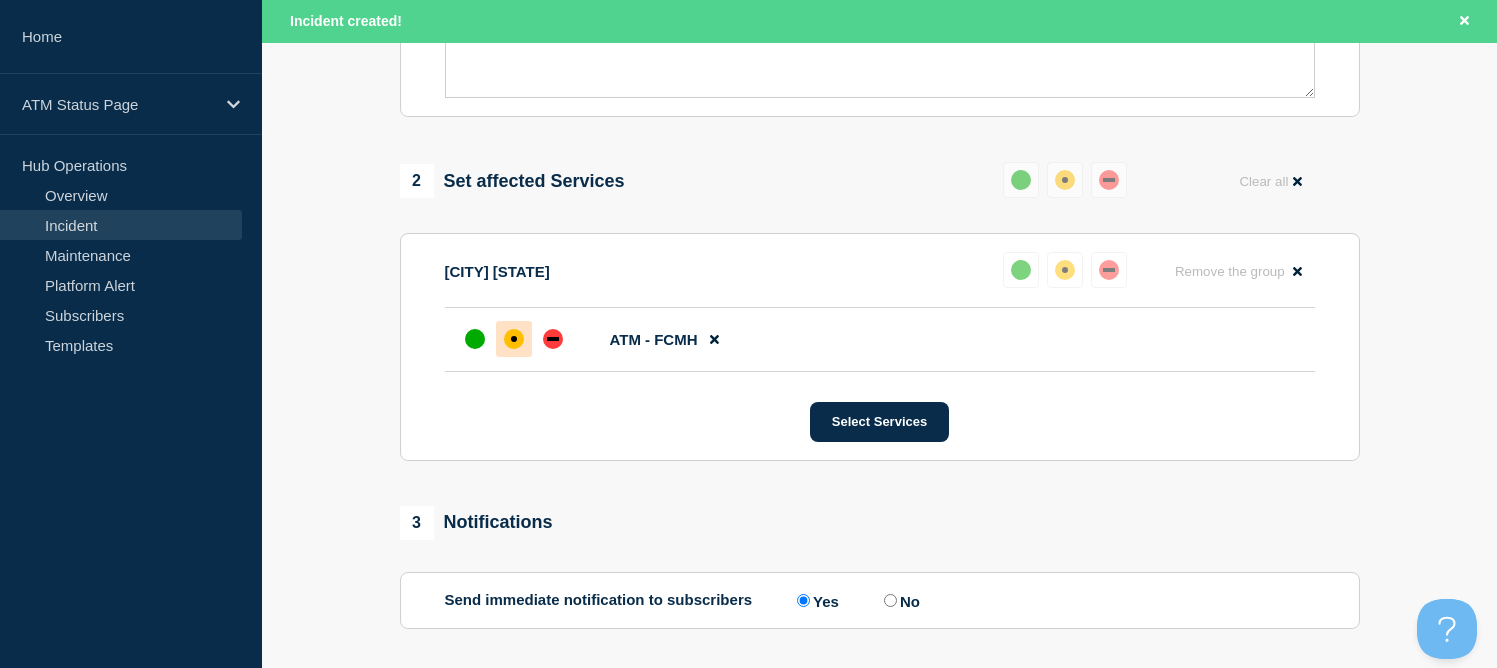 scroll, scrollTop: 881, scrollLeft: 0, axis: vertical 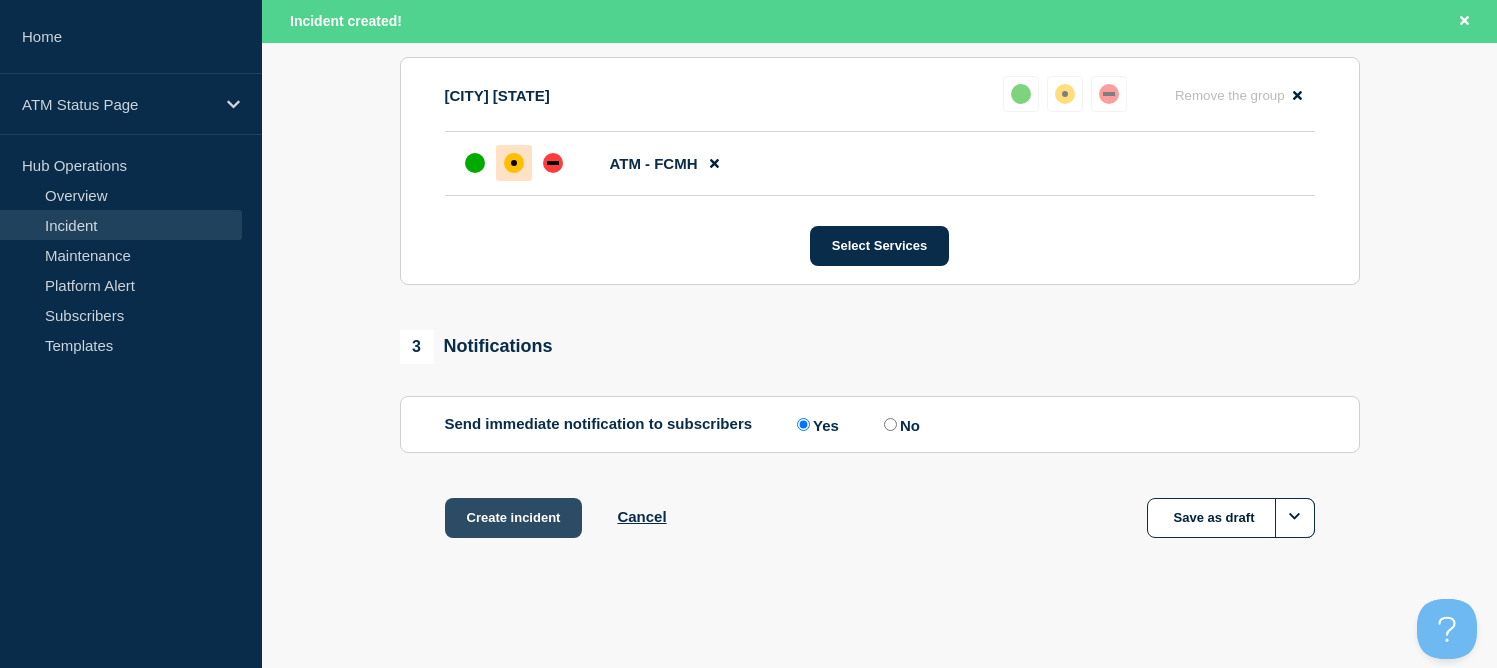 click on "Create incident" at bounding box center [514, 518] 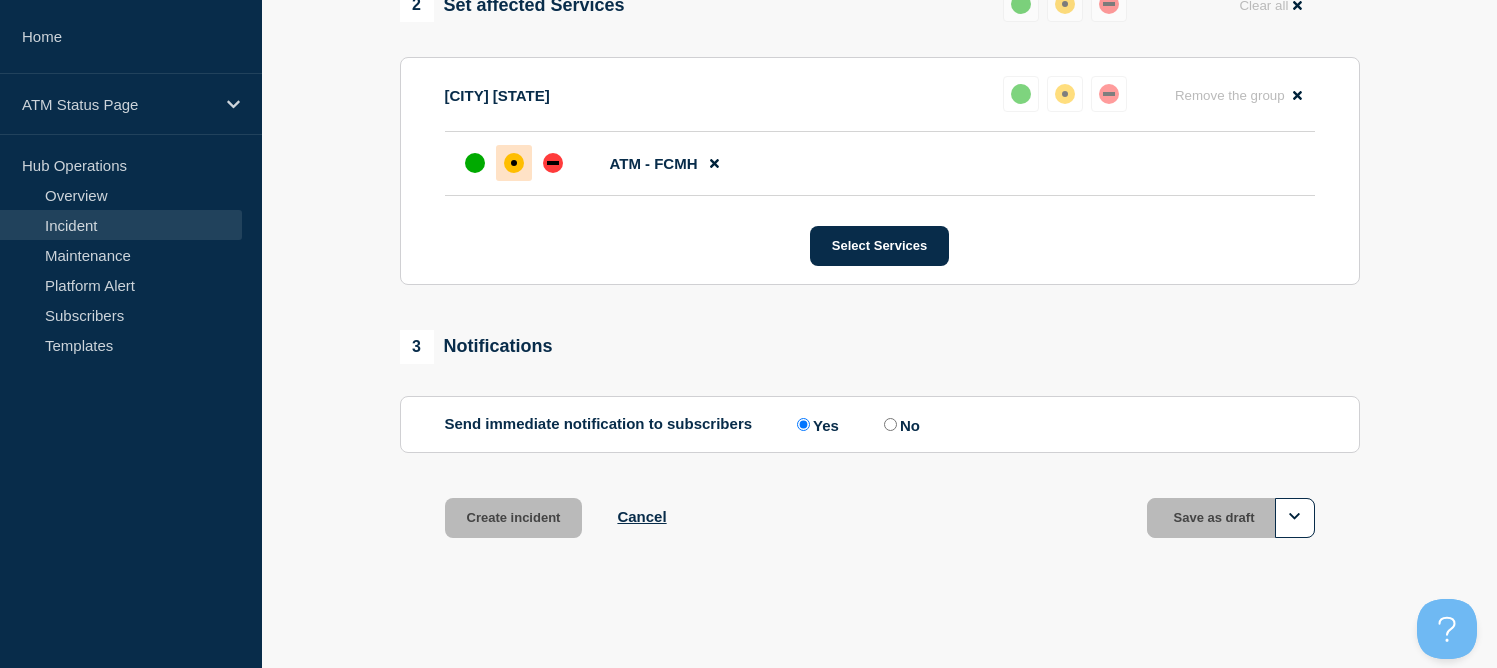 scroll, scrollTop: 838, scrollLeft: 0, axis: vertical 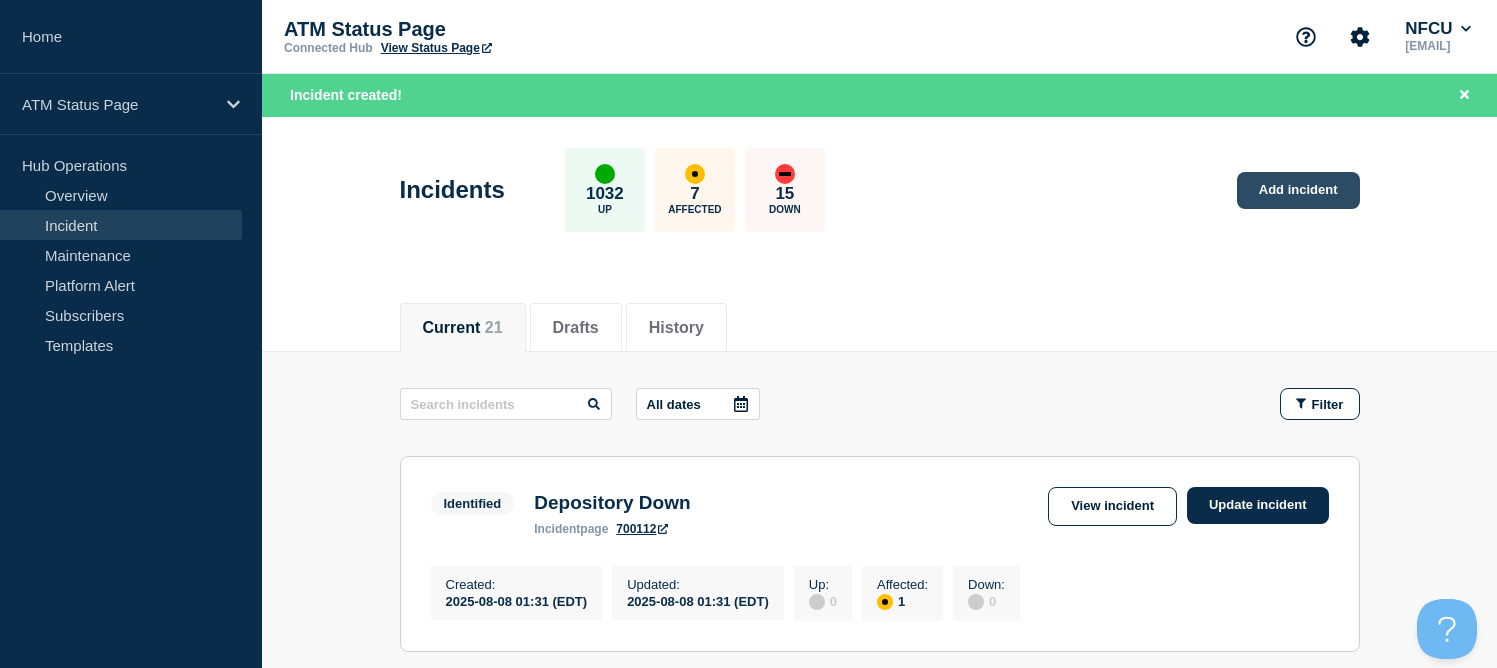 click on "Add incident" 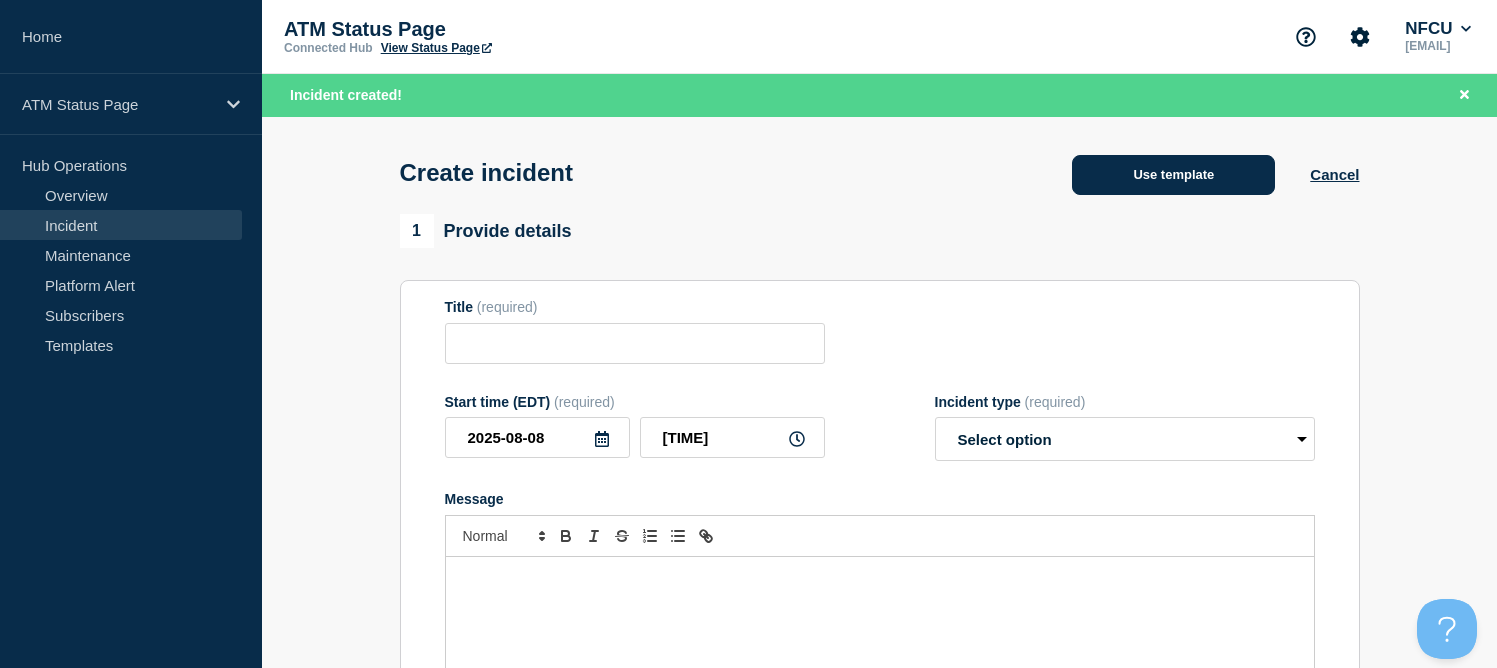 click on "Use template" at bounding box center (1173, 175) 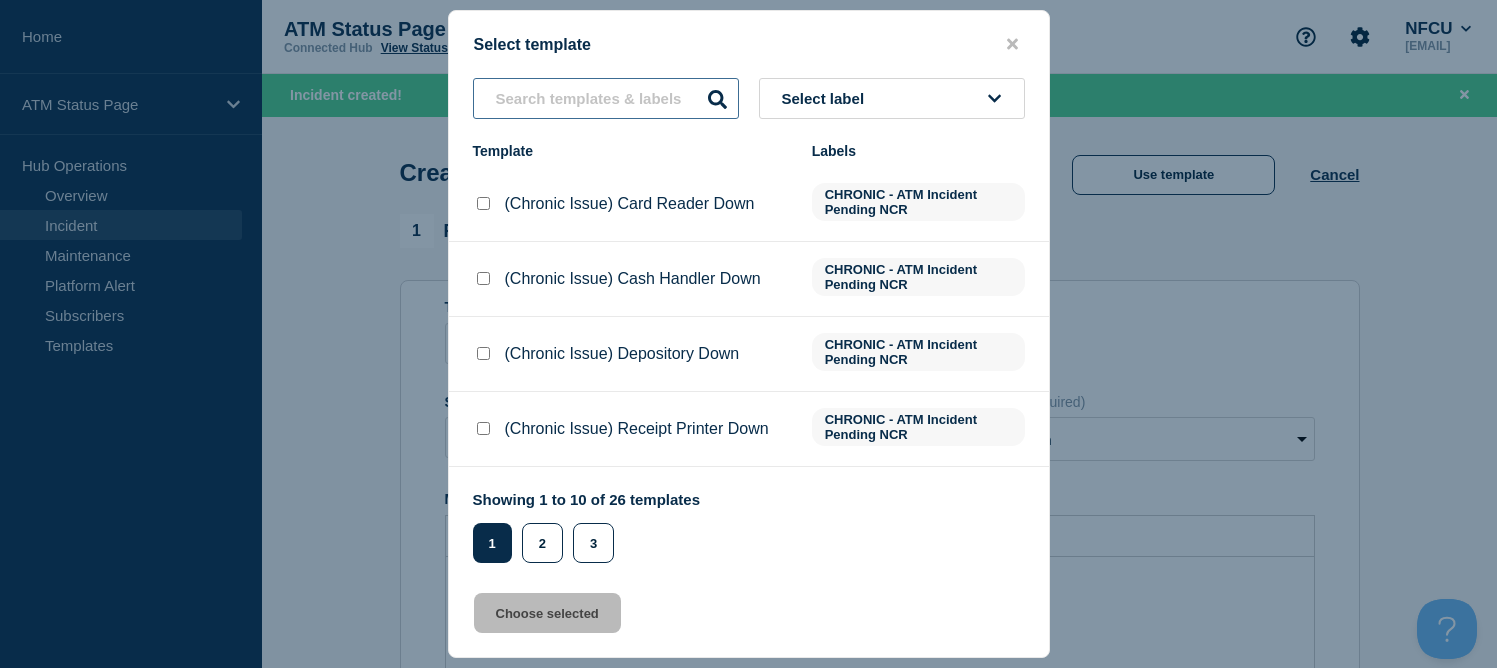 click at bounding box center (606, 98) 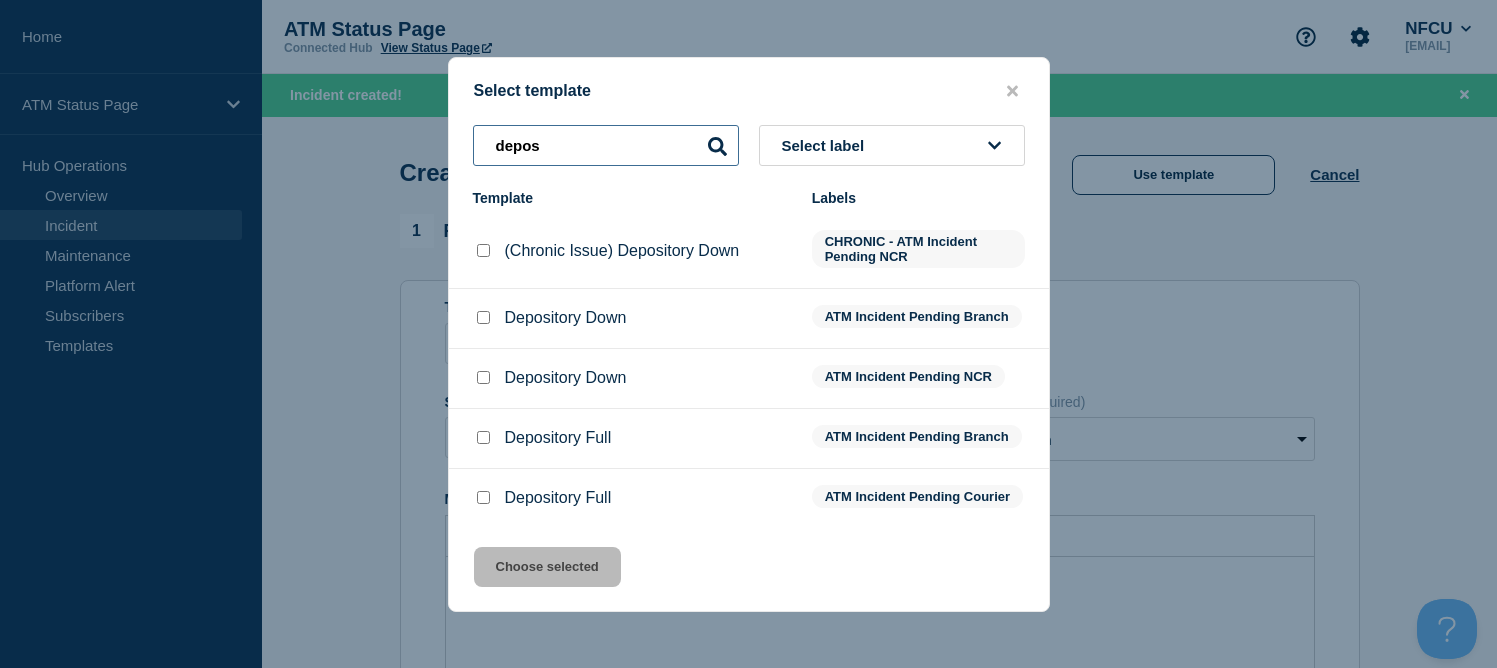 type on "depos" 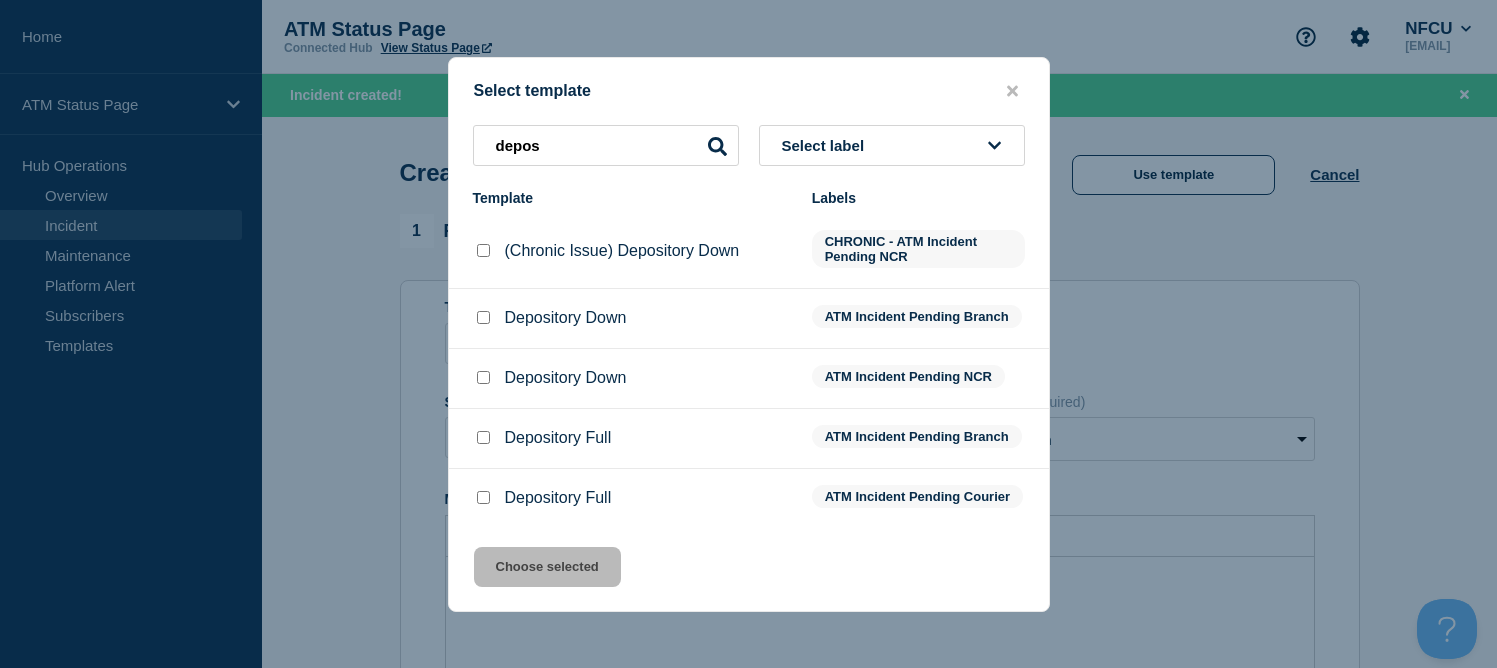 click on "Depository Down ATM Incident Pending Branch" 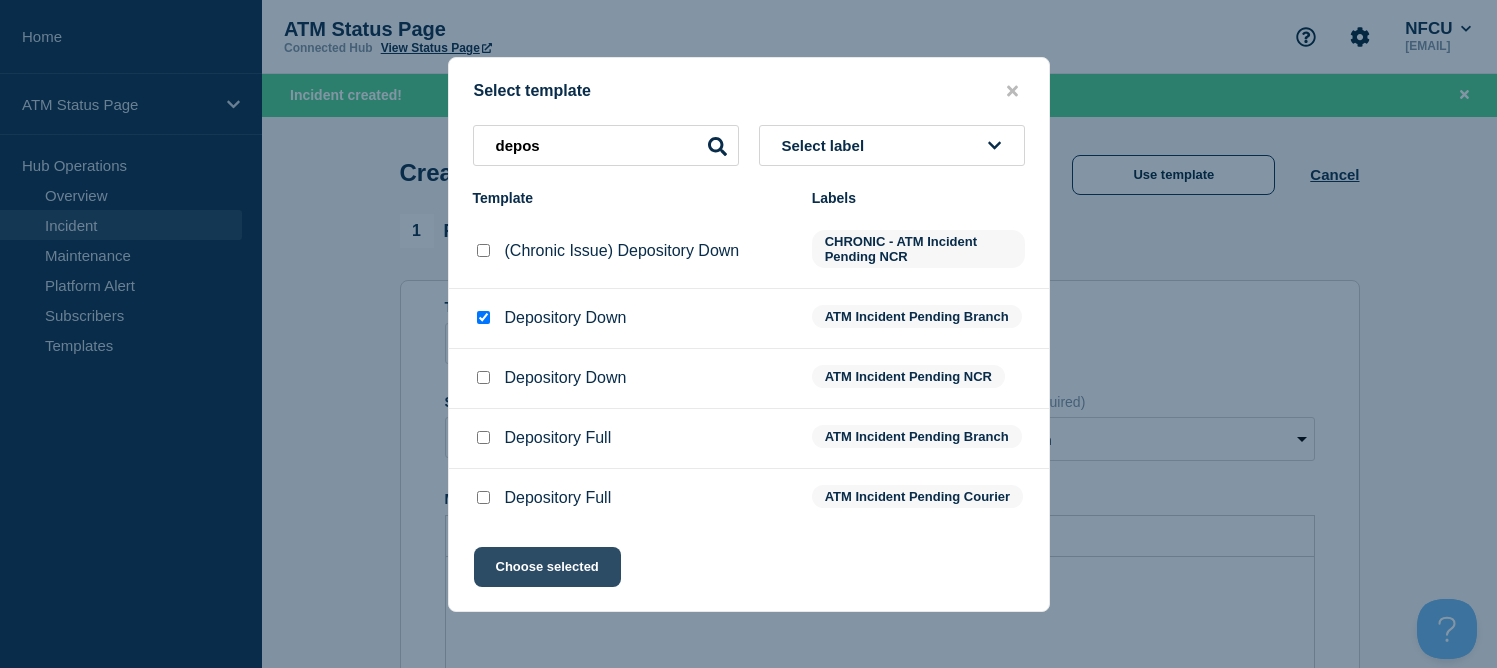 click on "Choose selected" 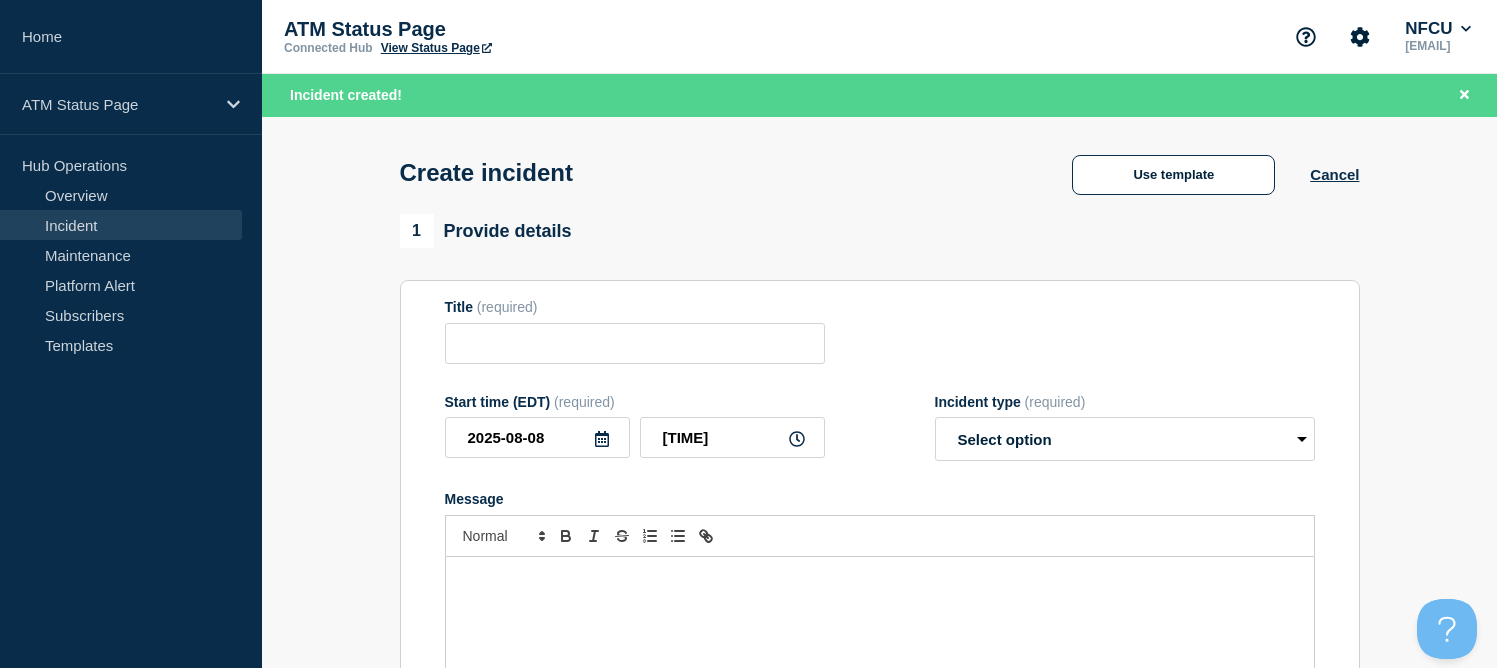 type on "Depository Down" 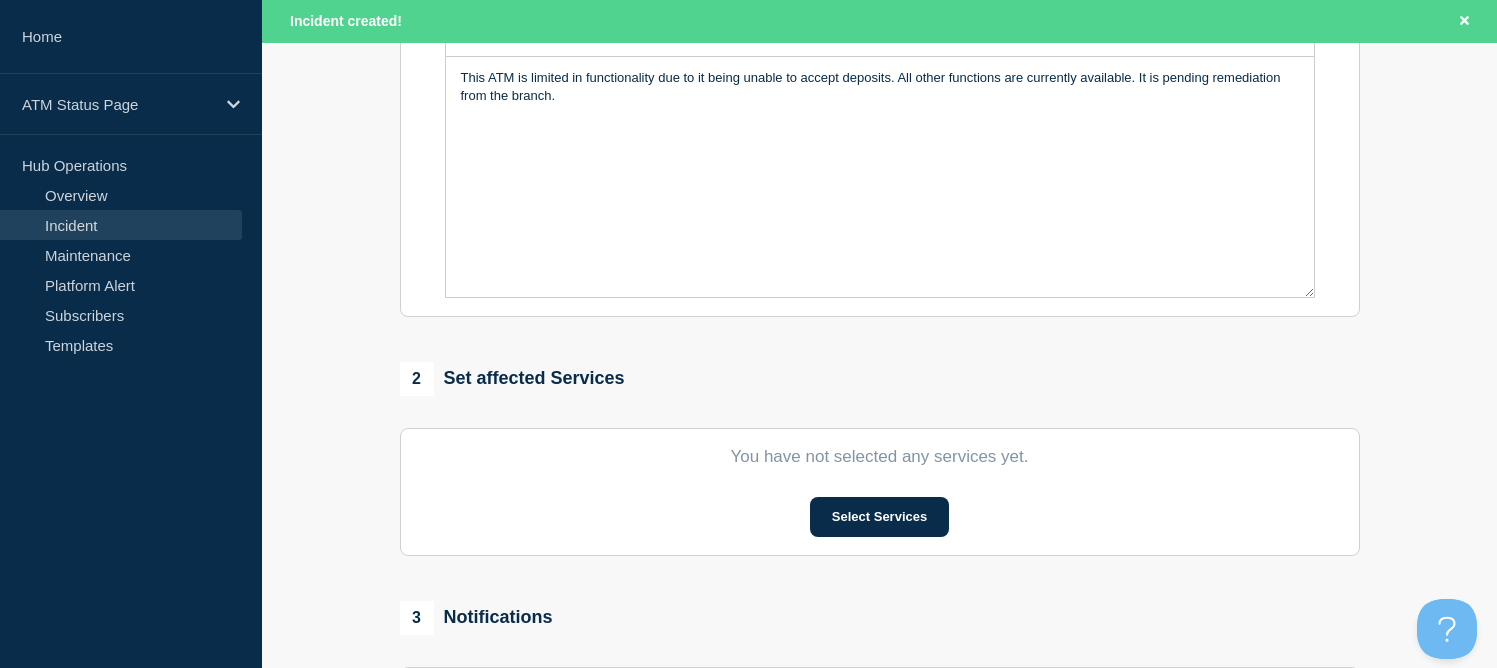 scroll, scrollTop: 700, scrollLeft: 0, axis: vertical 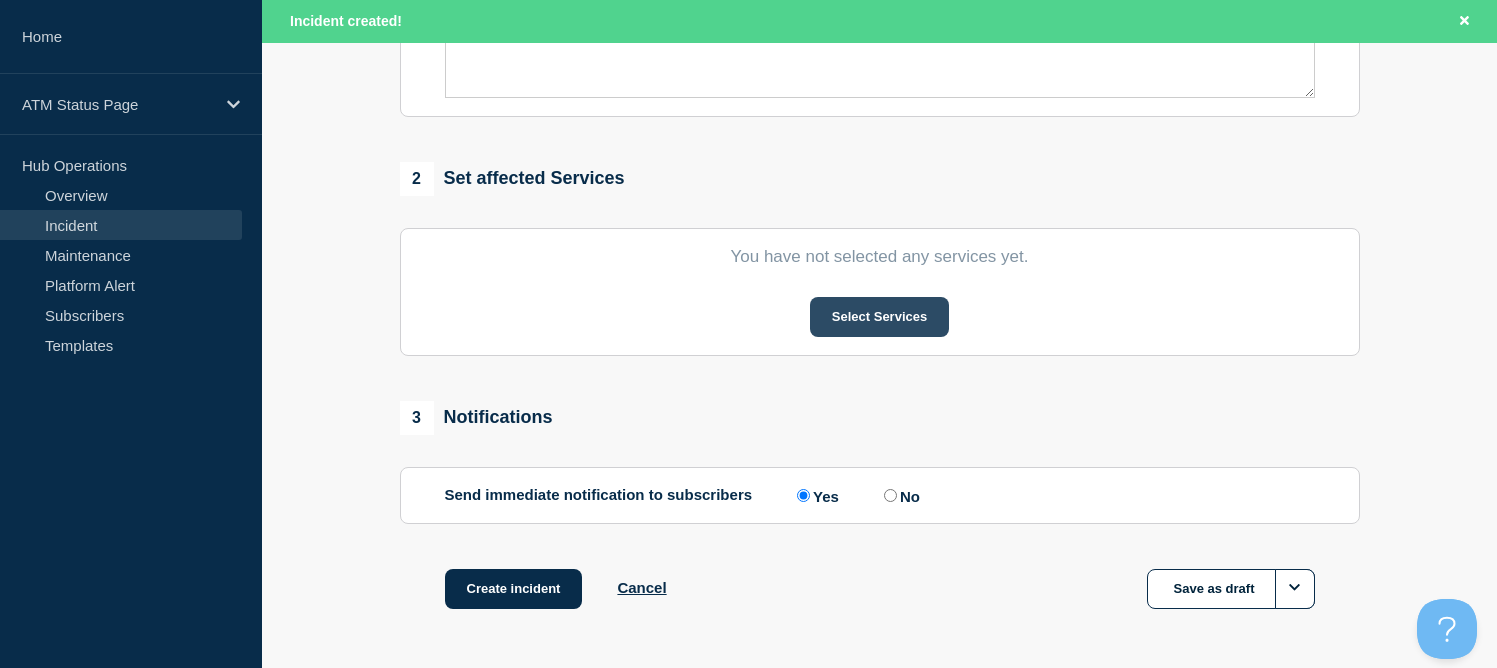 click on "Select Services" at bounding box center (879, 317) 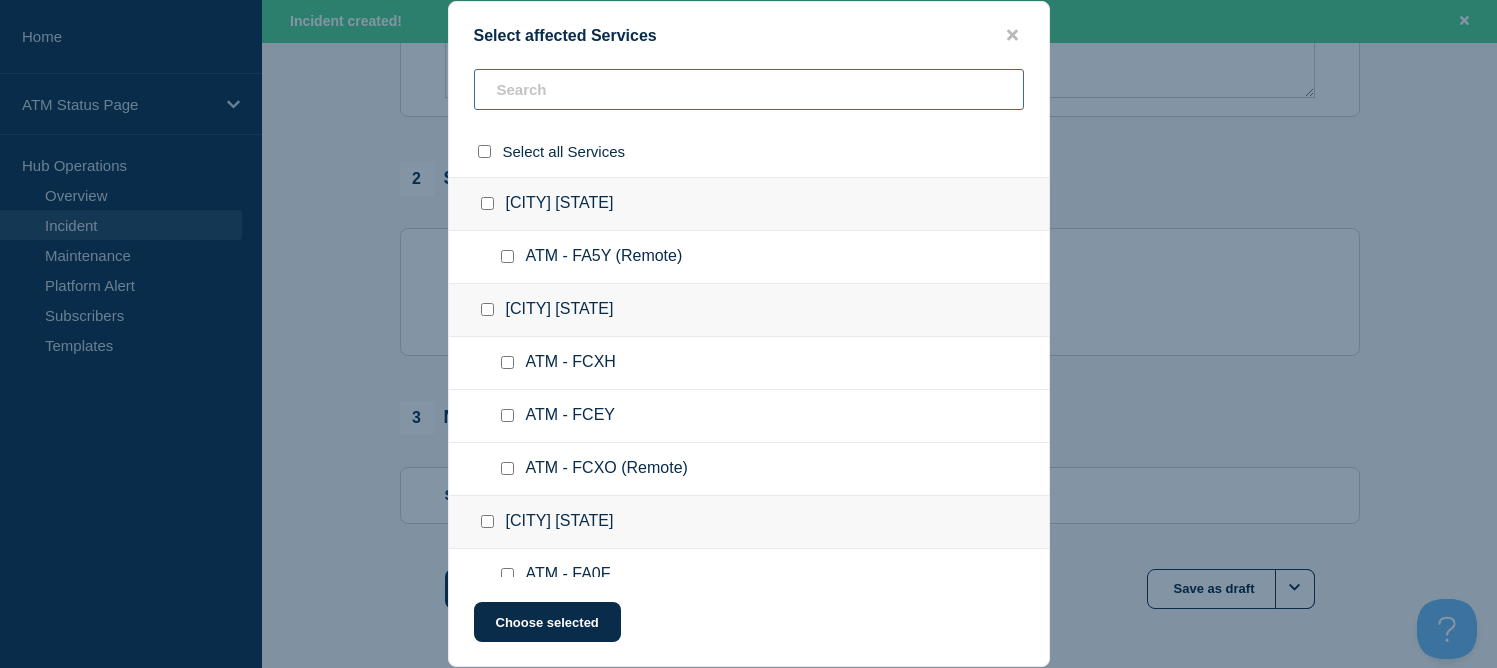 click at bounding box center [749, 89] 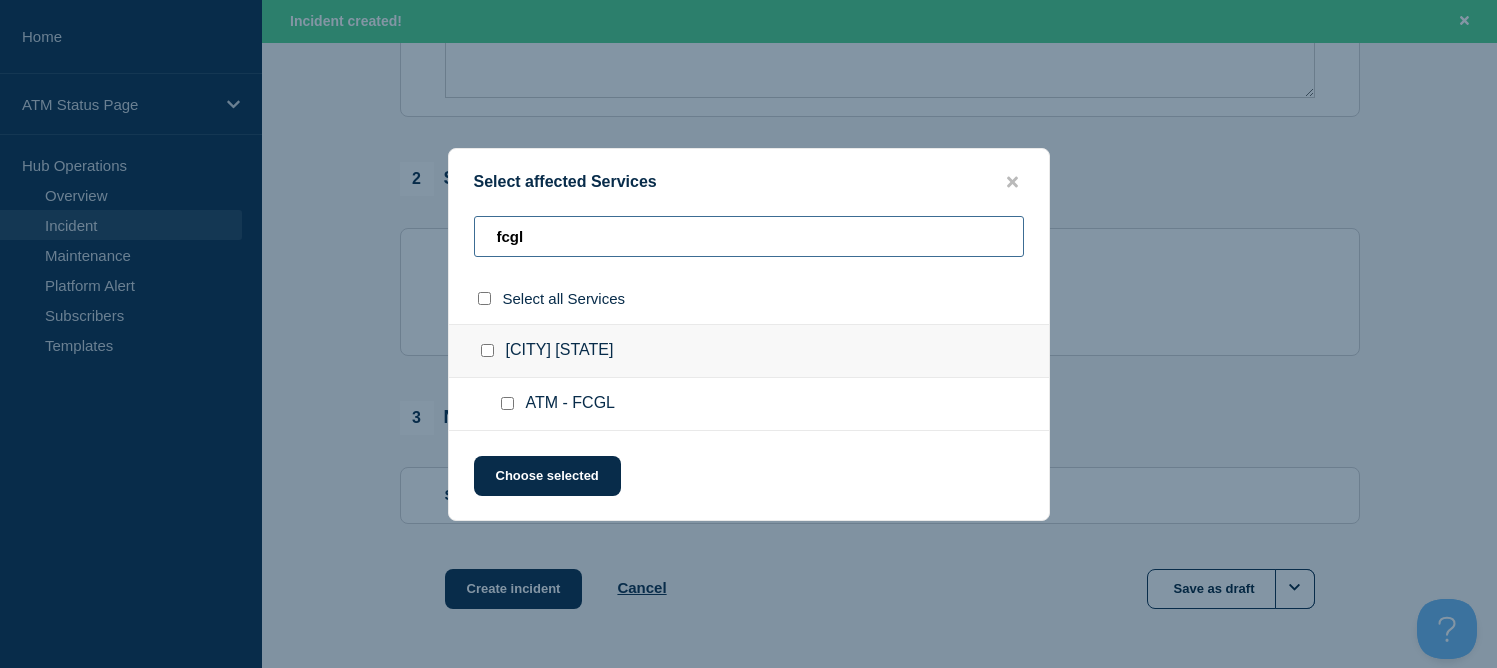 type on "fcgl" 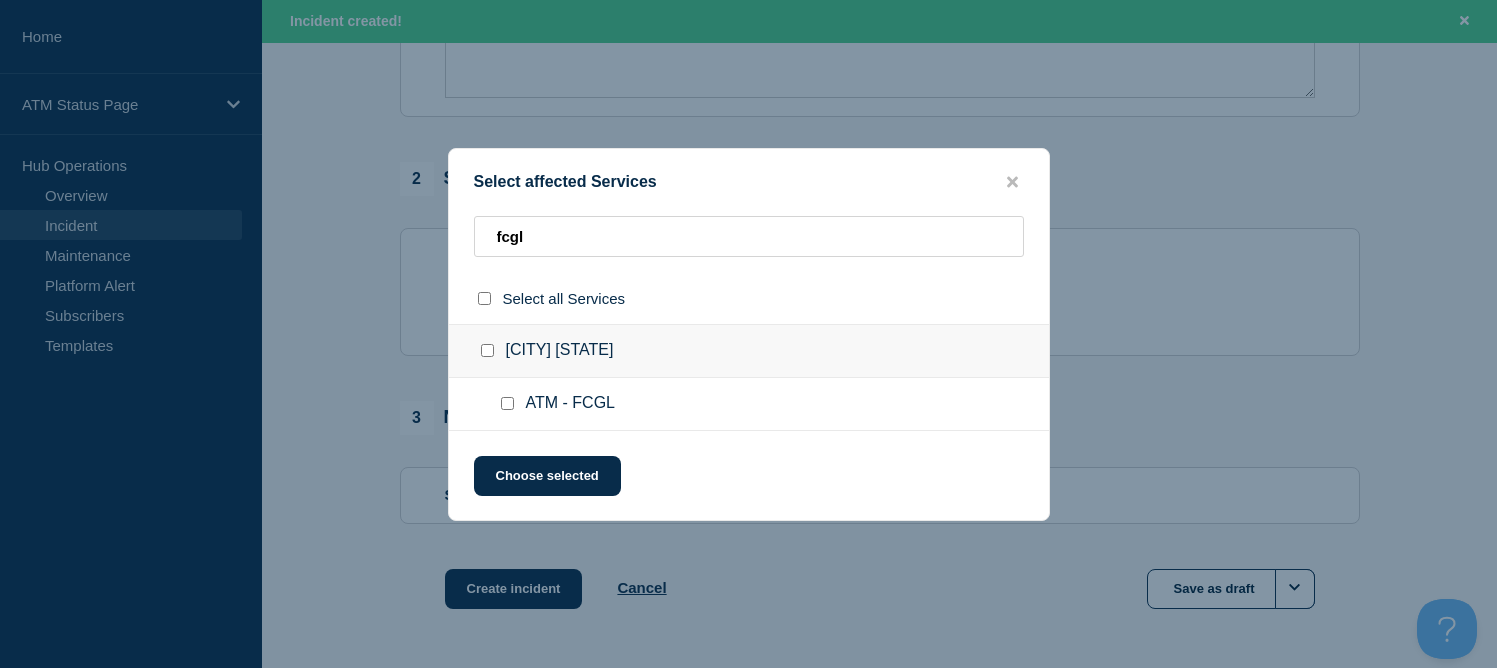 click at bounding box center [491, 351] 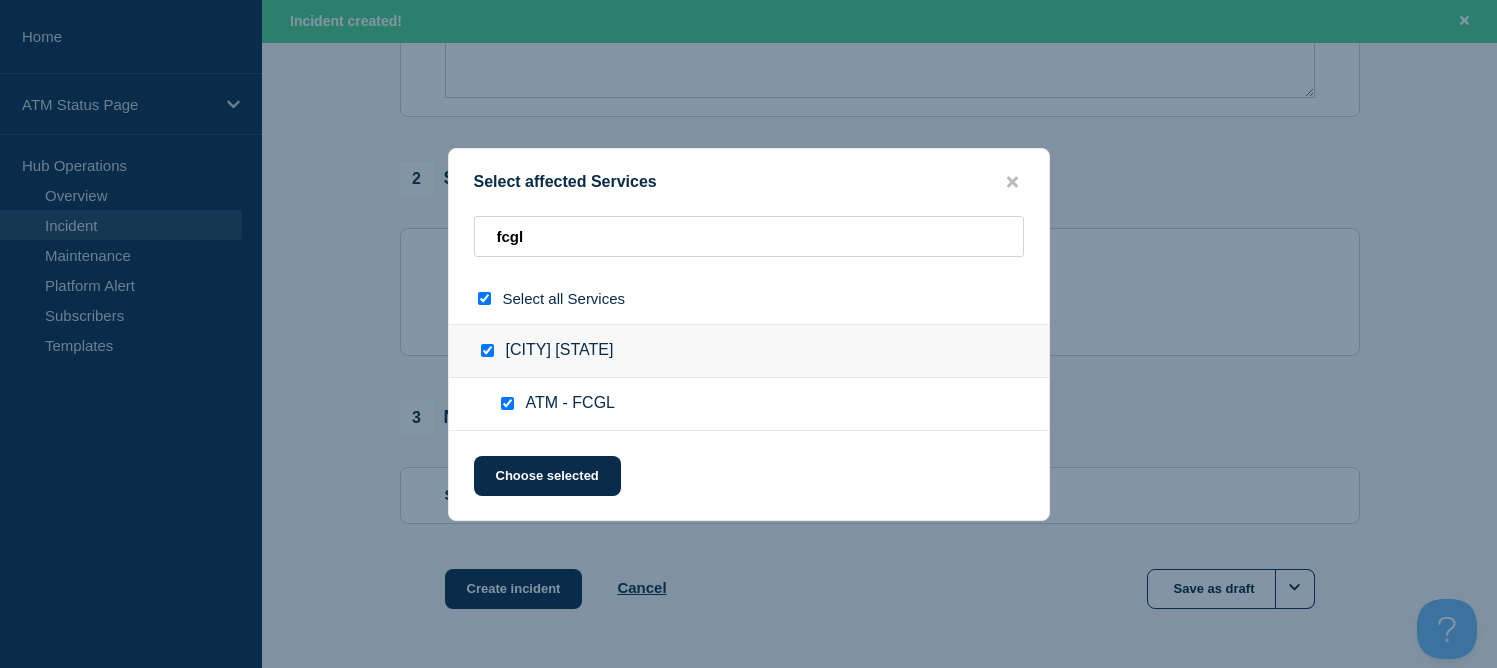 checkbox on "true" 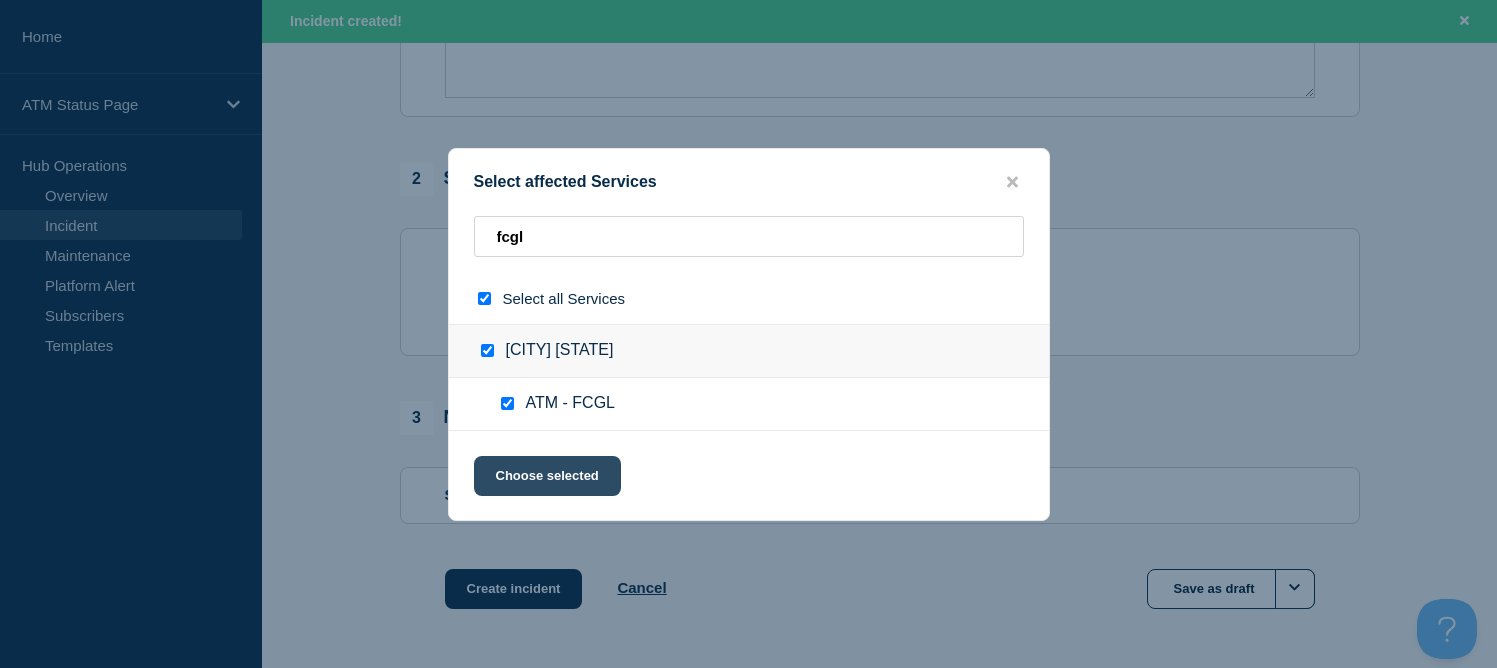 click on "Choose selected" 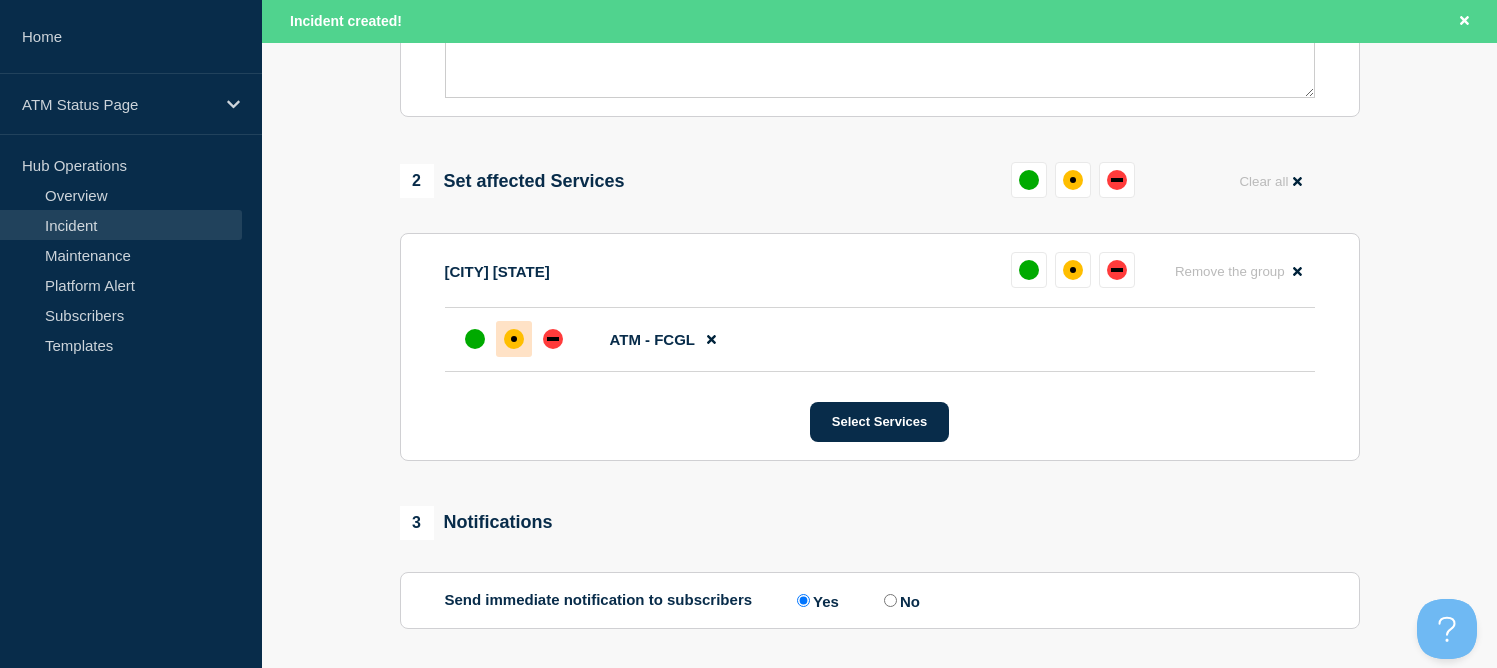click at bounding box center [514, 339] 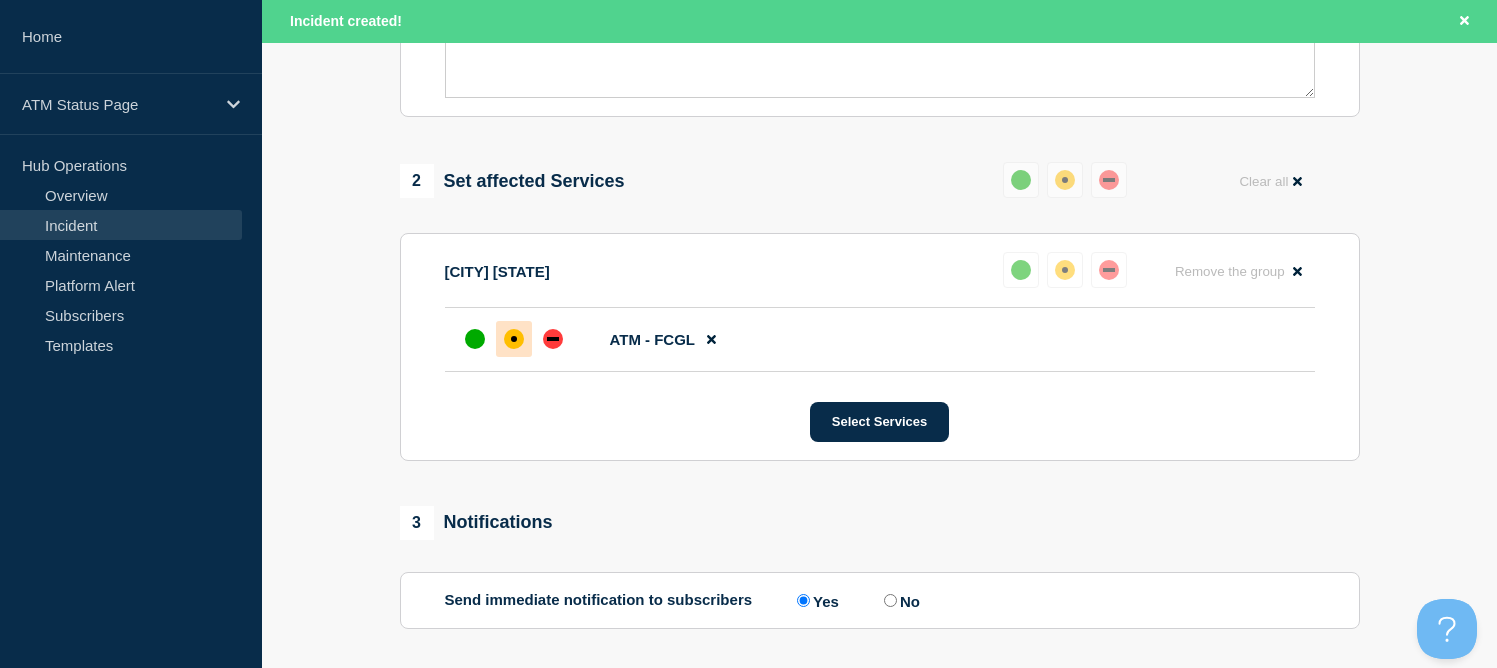 scroll, scrollTop: 881, scrollLeft: 0, axis: vertical 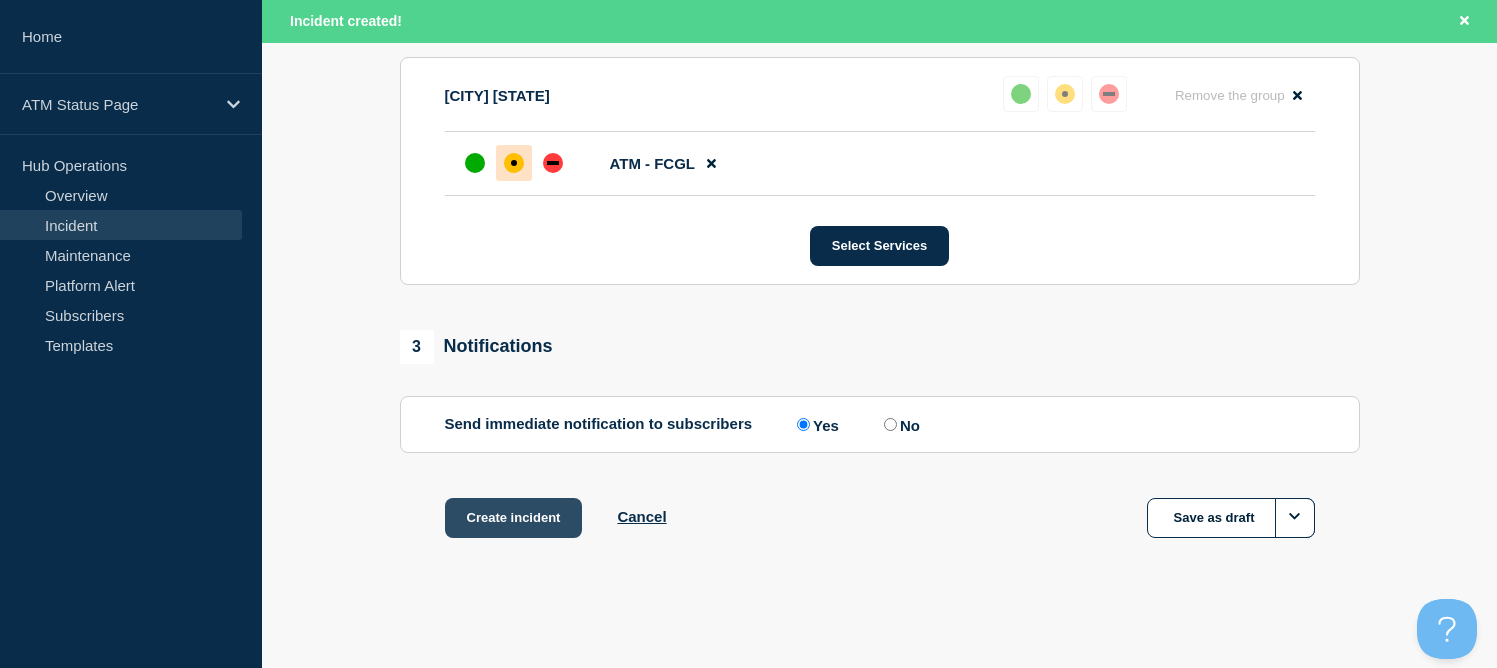 click on "Create incident" at bounding box center [514, 518] 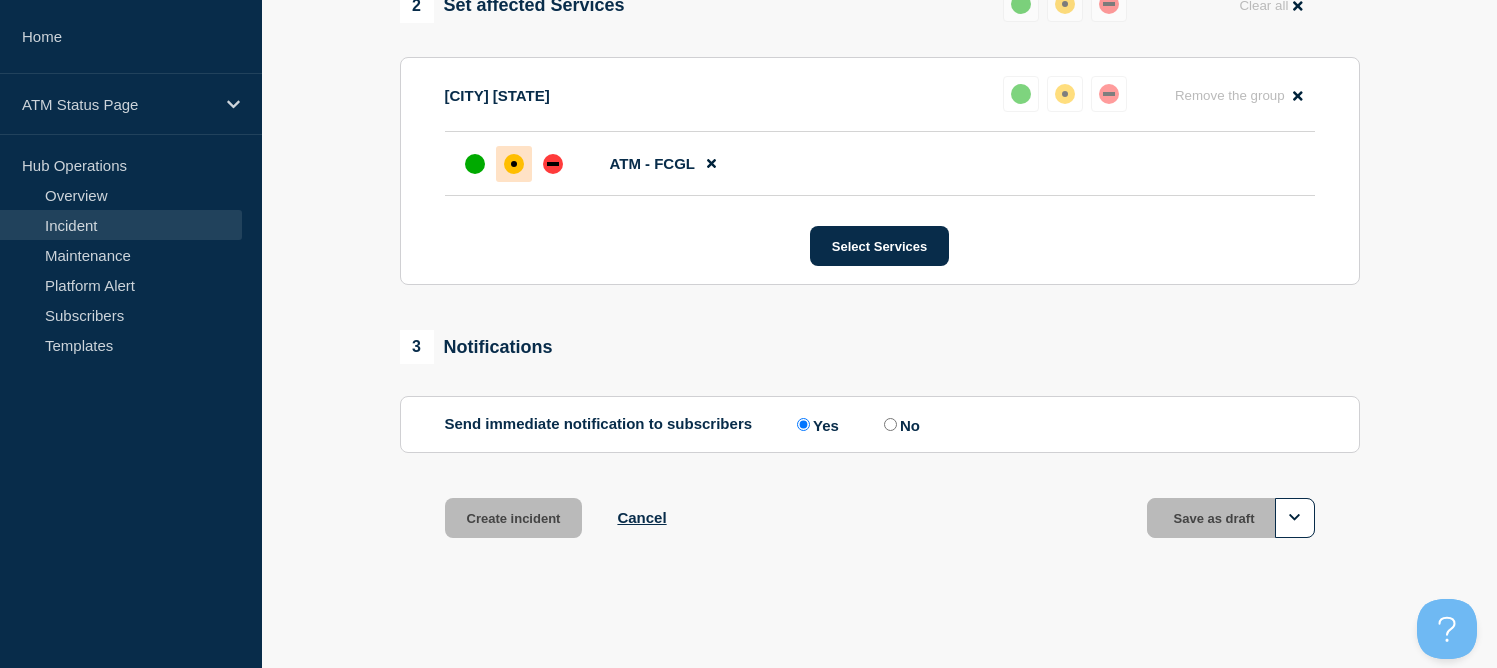 scroll, scrollTop: 838, scrollLeft: 0, axis: vertical 